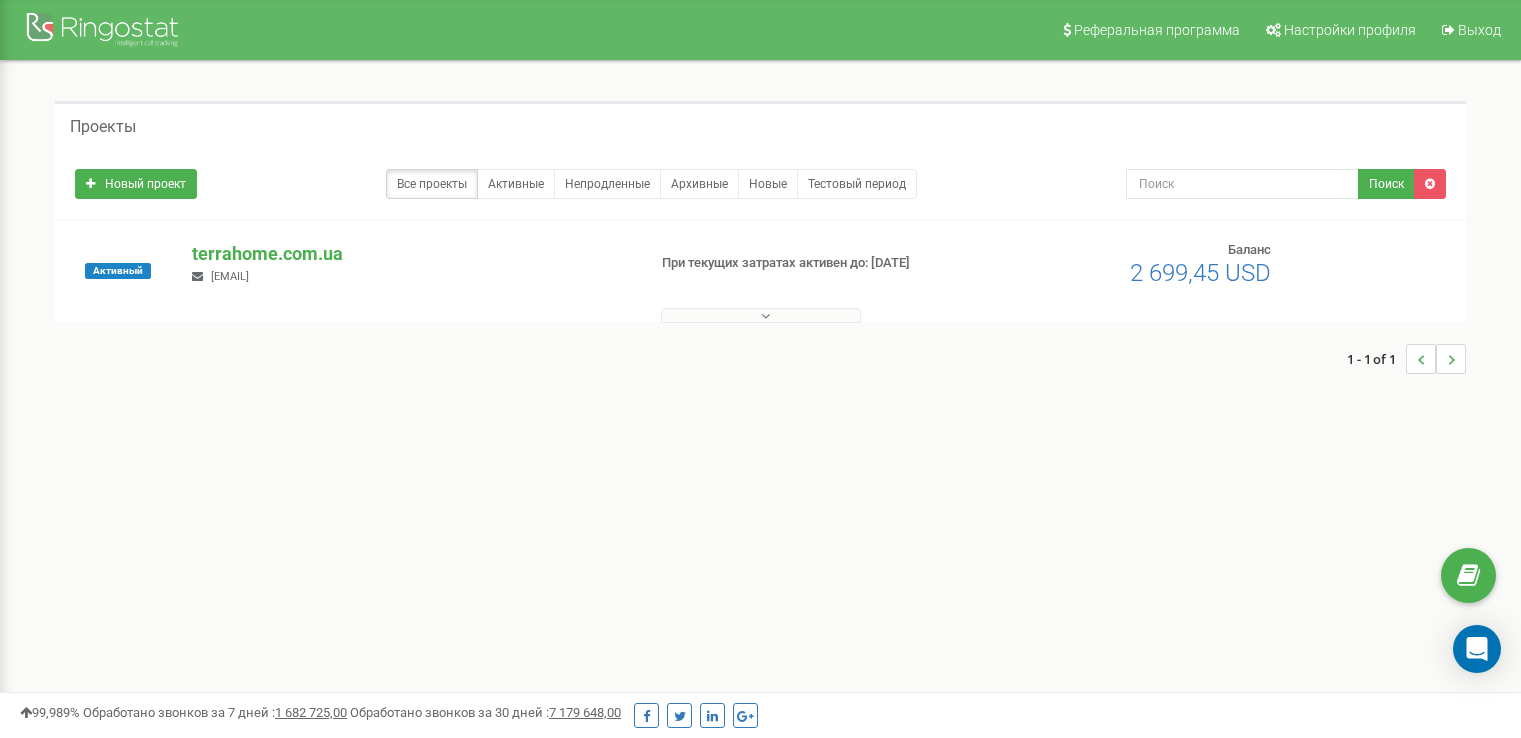 scroll, scrollTop: 0, scrollLeft: 0, axis: both 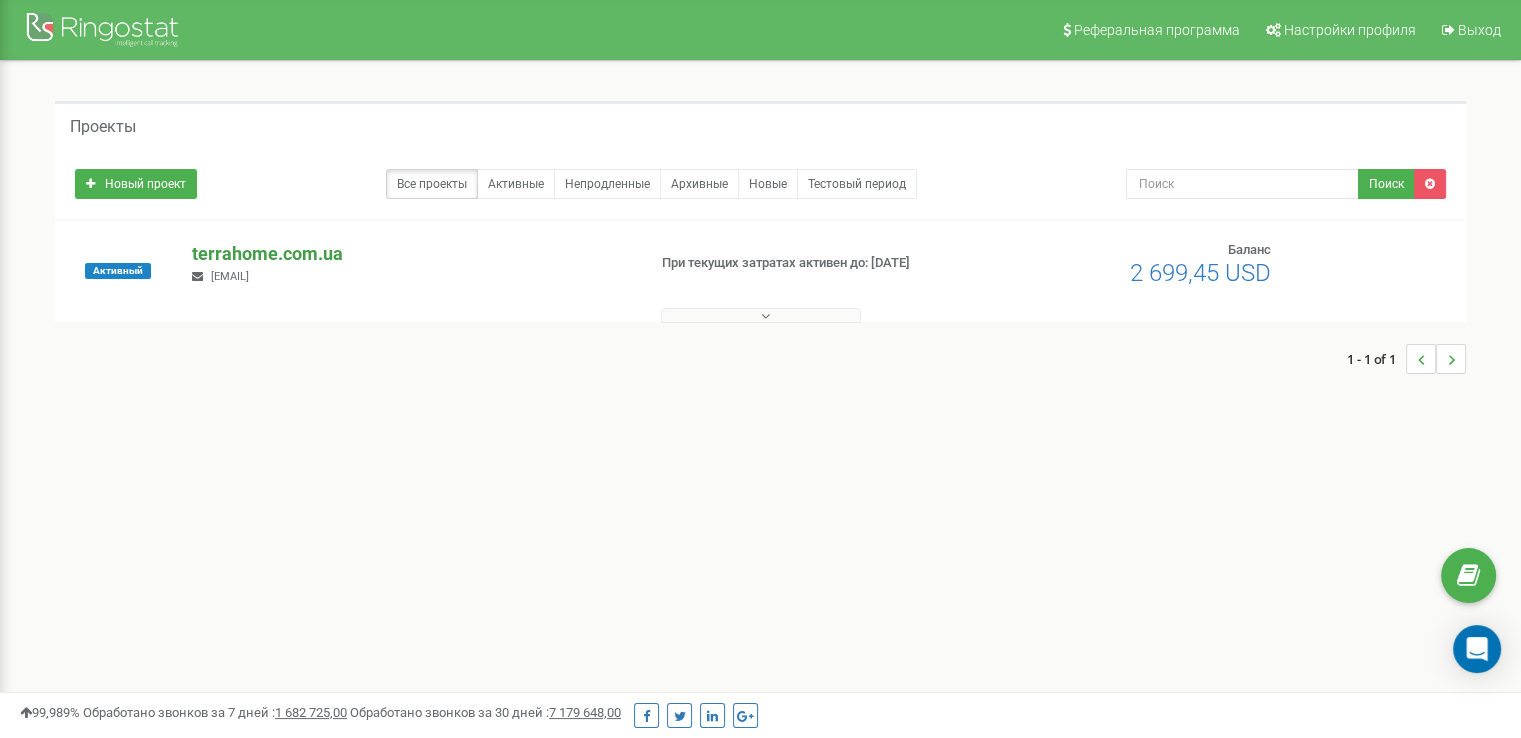 click on "terrahome.com.ua" at bounding box center (410, 254) 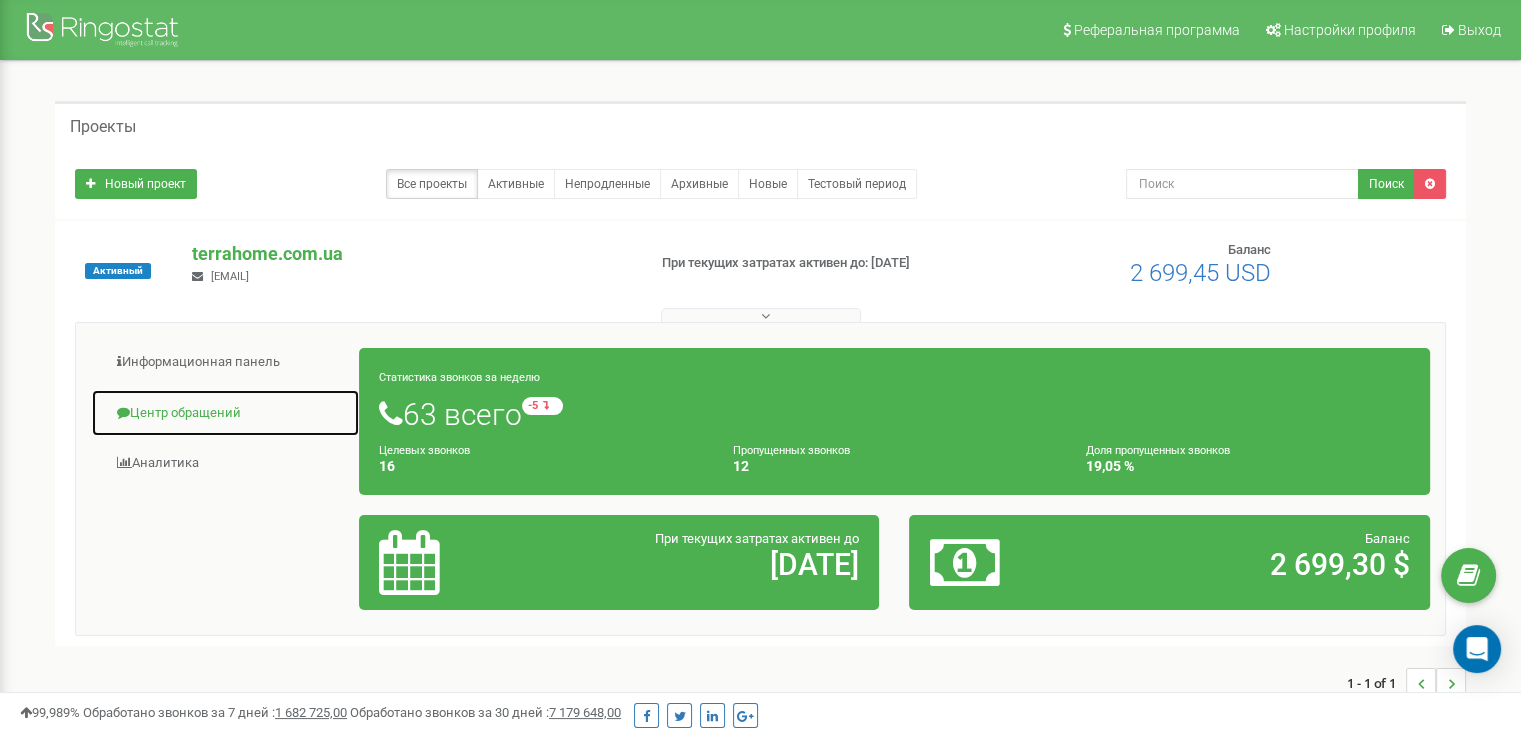 click on "Центр обращений" at bounding box center (225, 413) 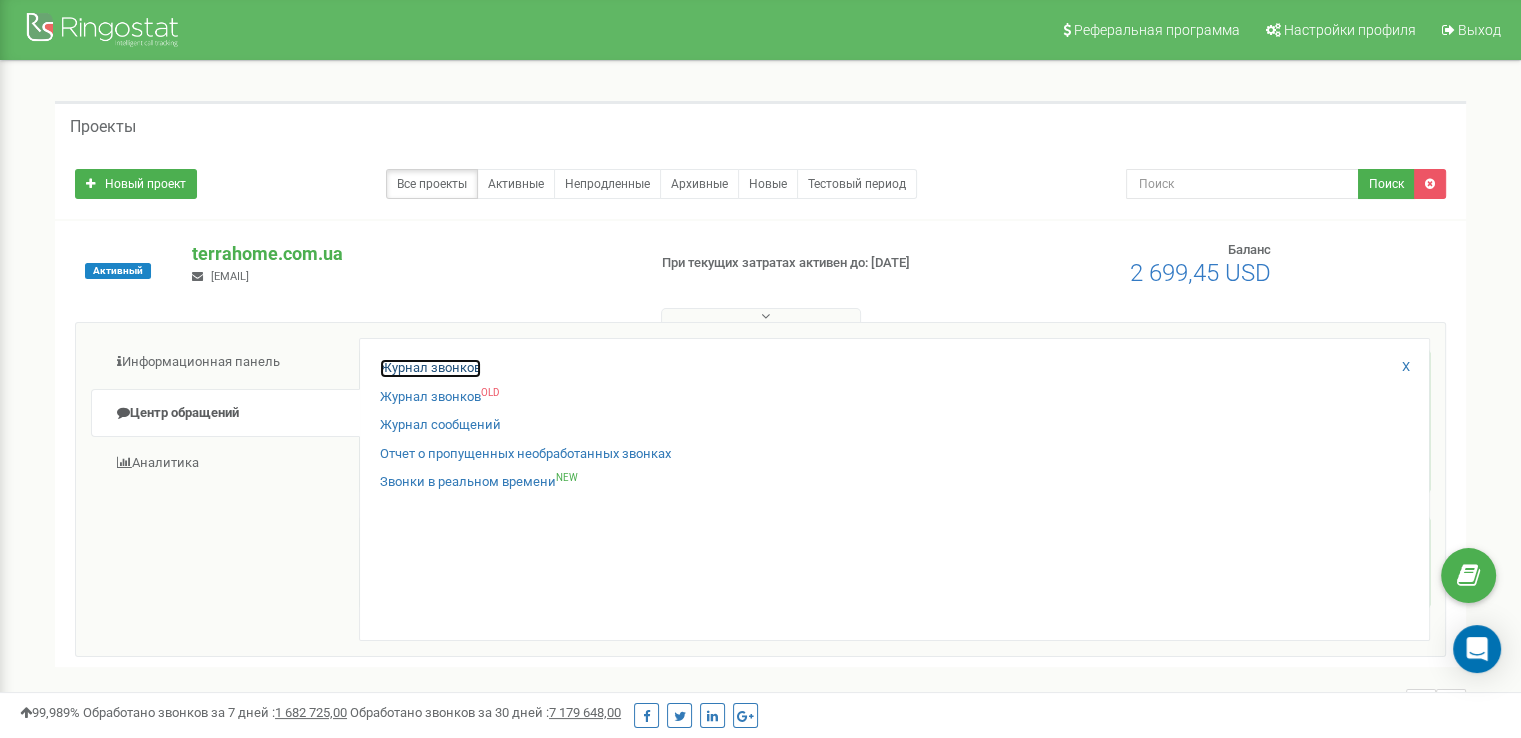 click on "Журнал звонков" at bounding box center (430, 368) 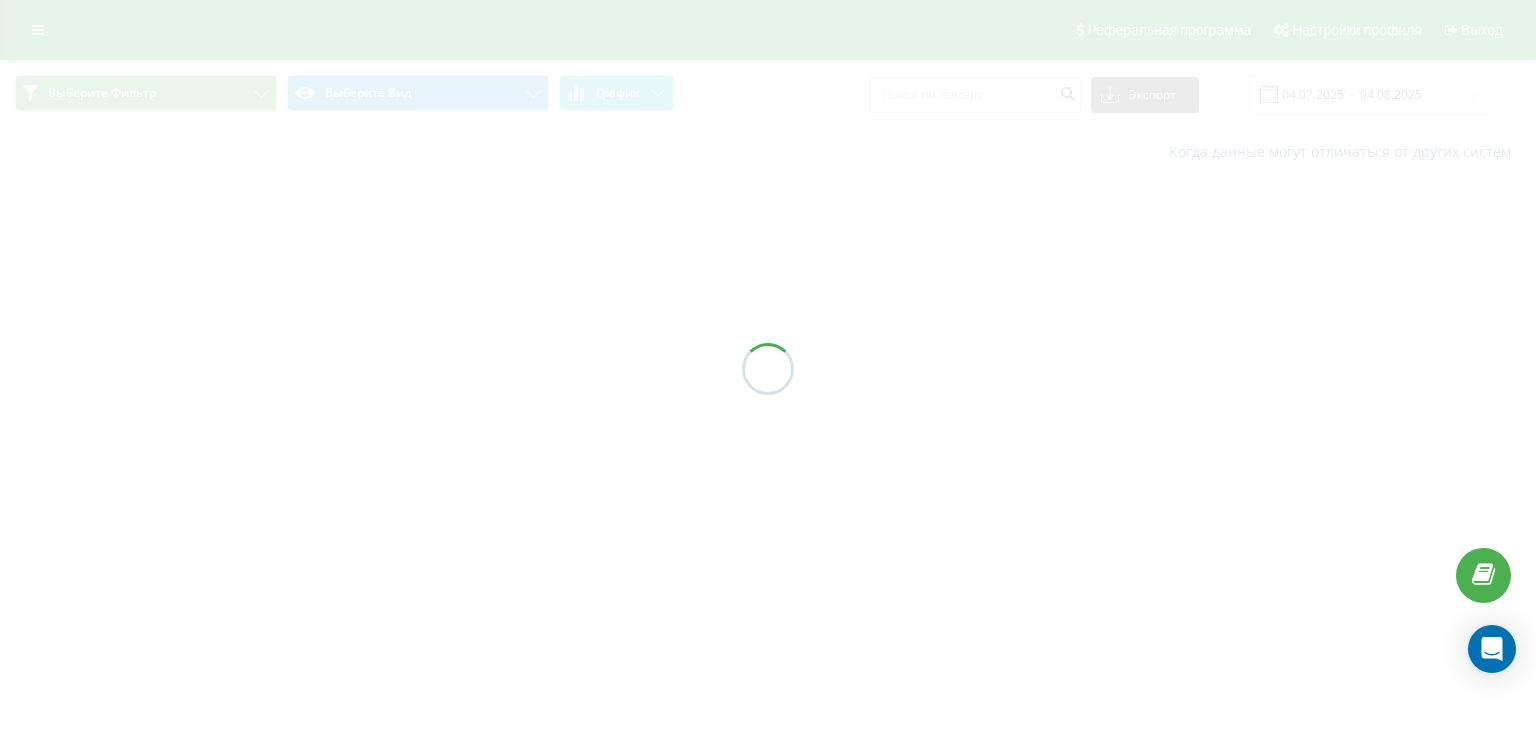 scroll, scrollTop: 0, scrollLeft: 0, axis: both 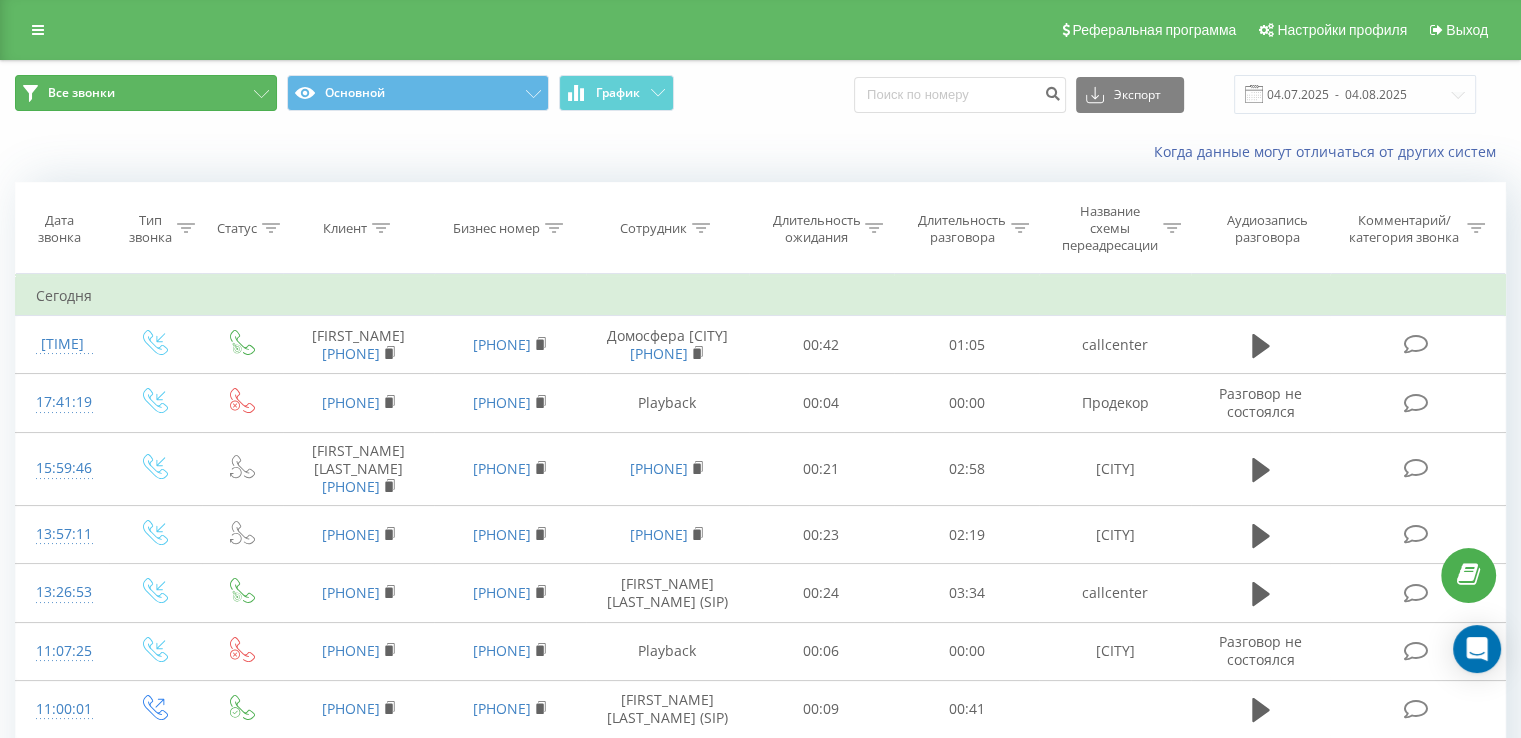 click 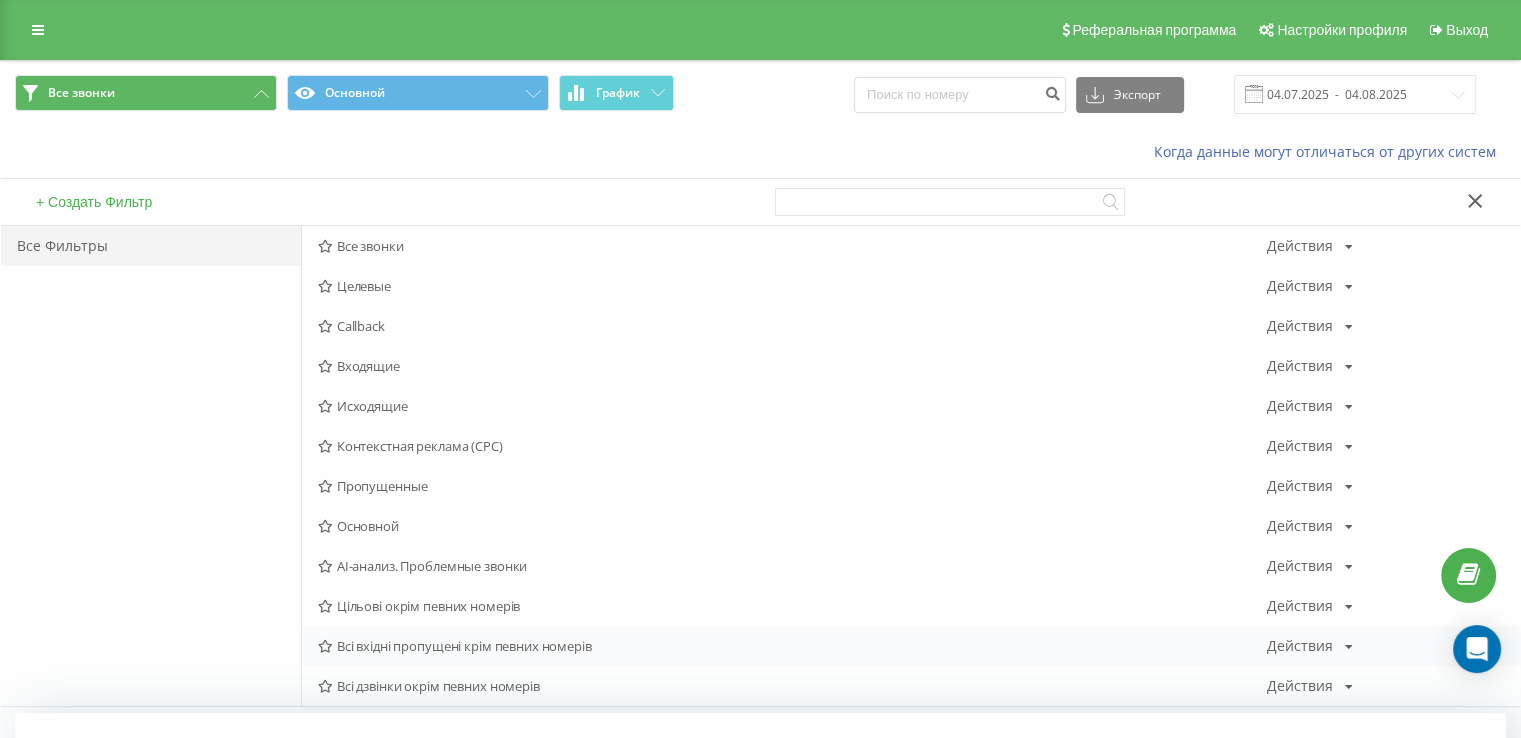click on "Всі вхідні пропущені крім певних номерів" at bounding box center (792, 646) 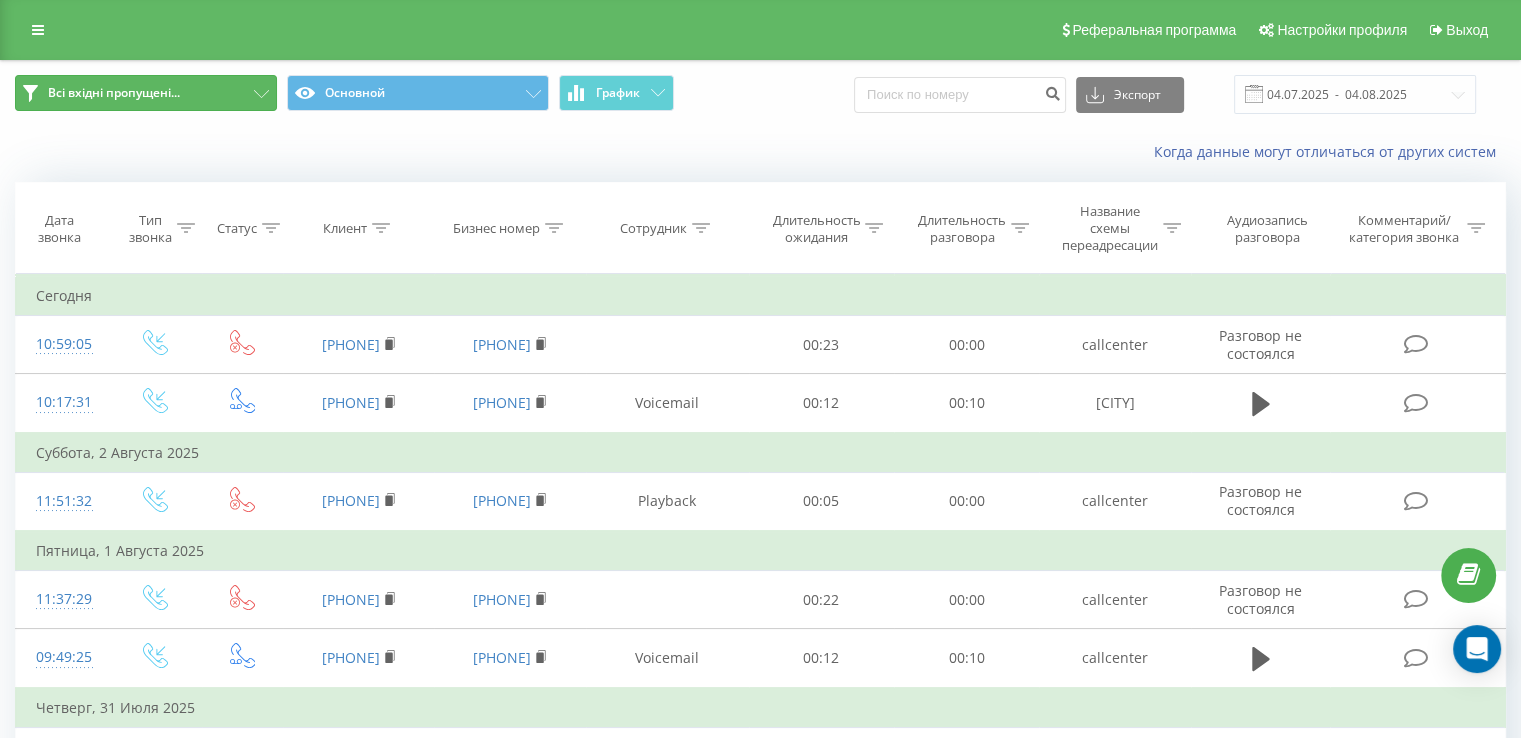 click 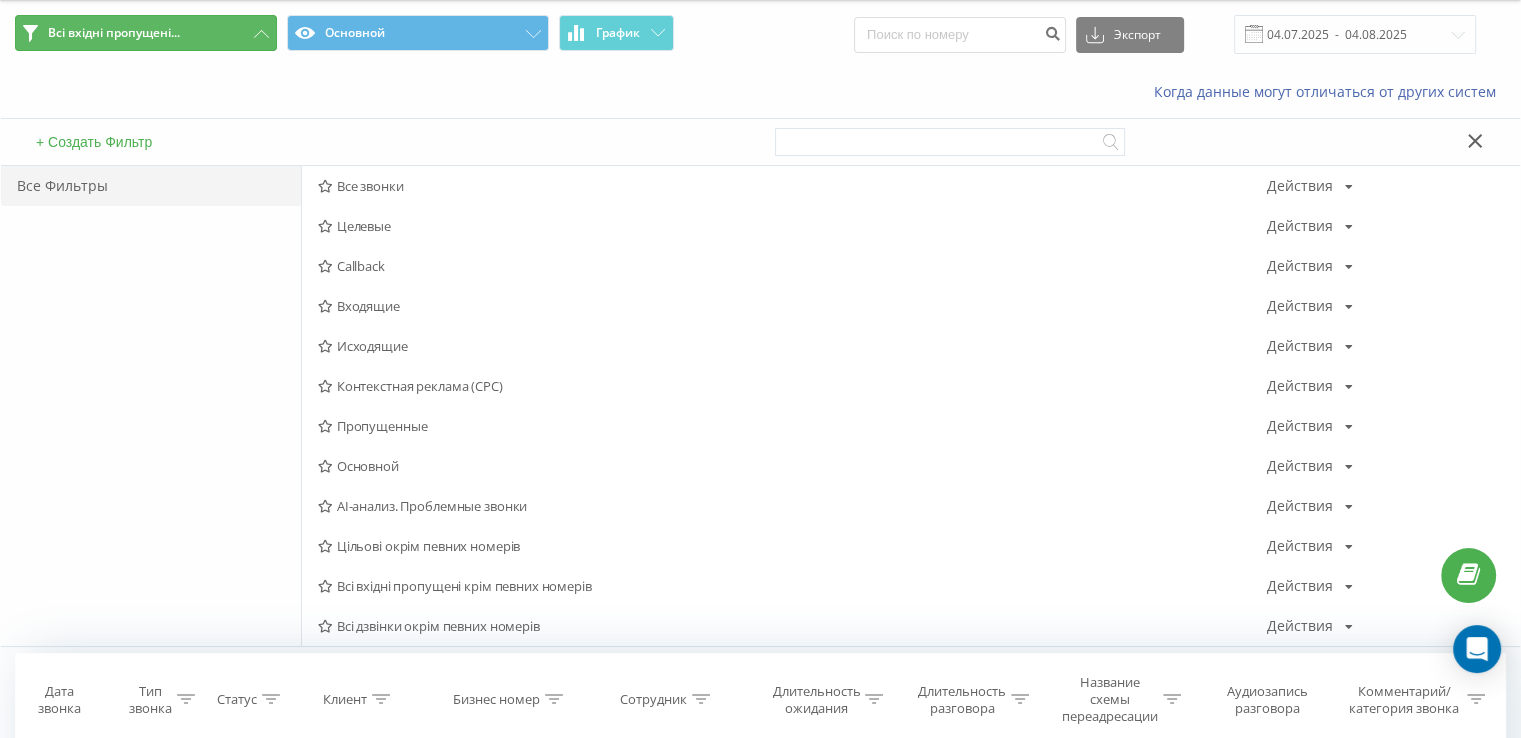 scroll, scrollTop: 100, scrollLeft: 0, axis: vertical 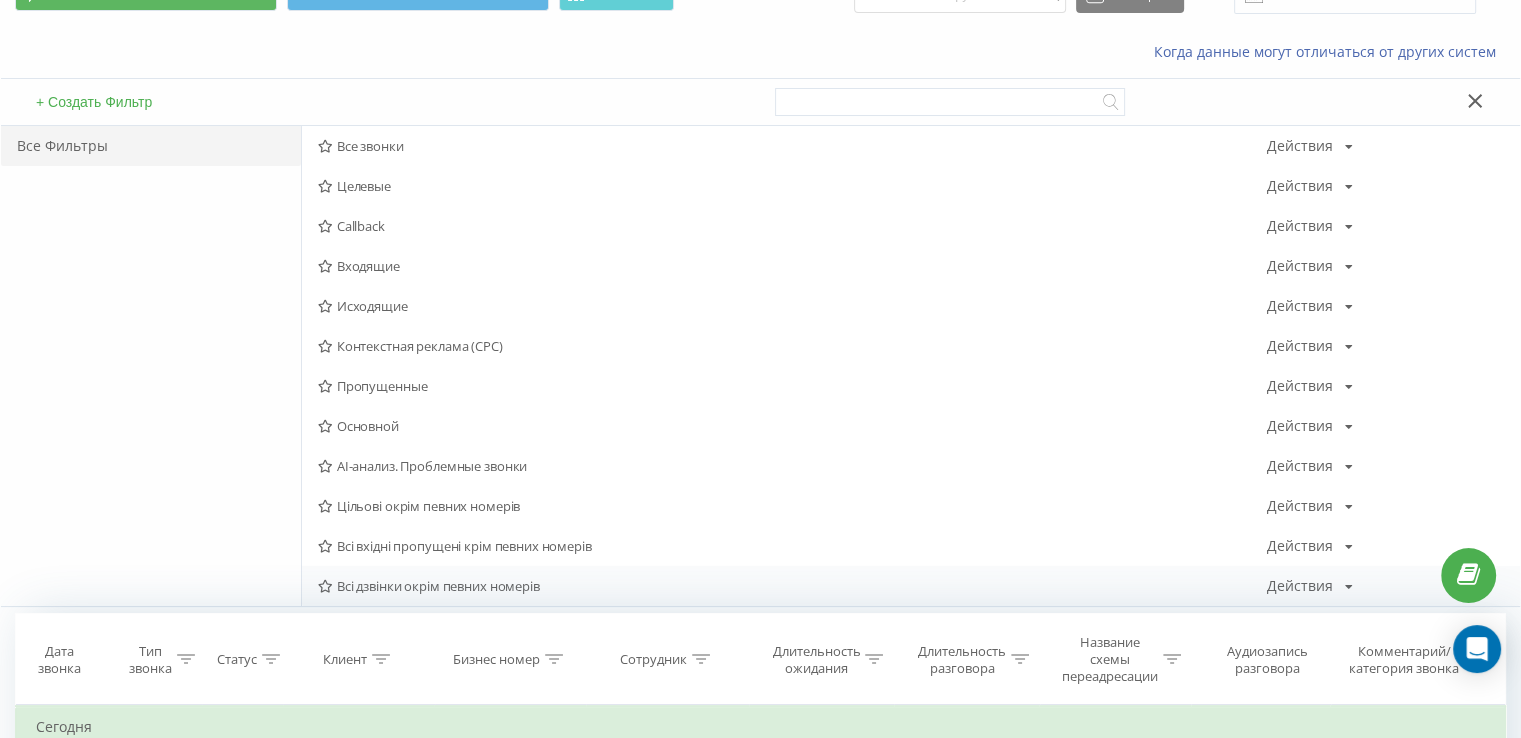 click on "Всі дзвінки окрім певних номерів" at bounding box center (792, 586) 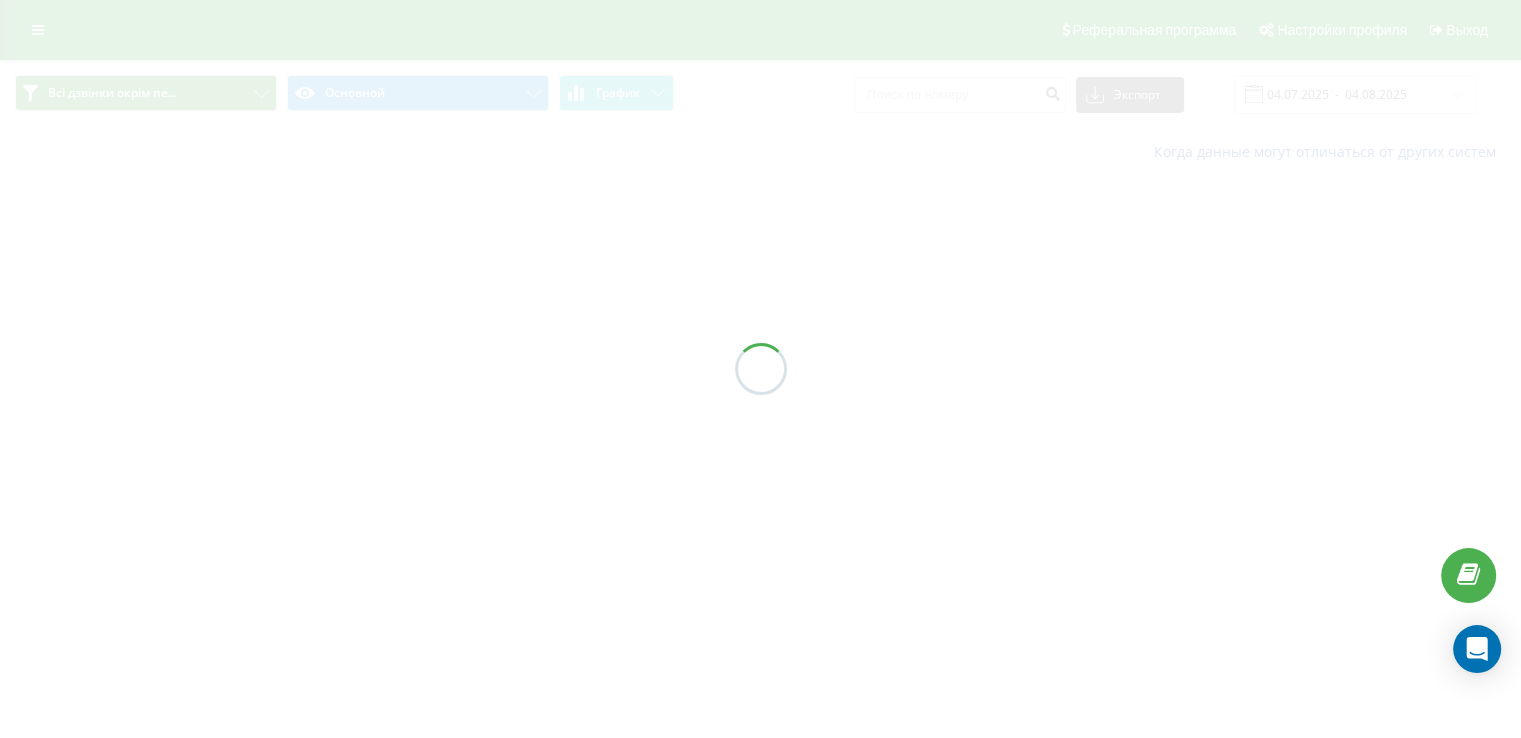 scroll, scrollTop: 0, scrollLeft: 0, axis: both 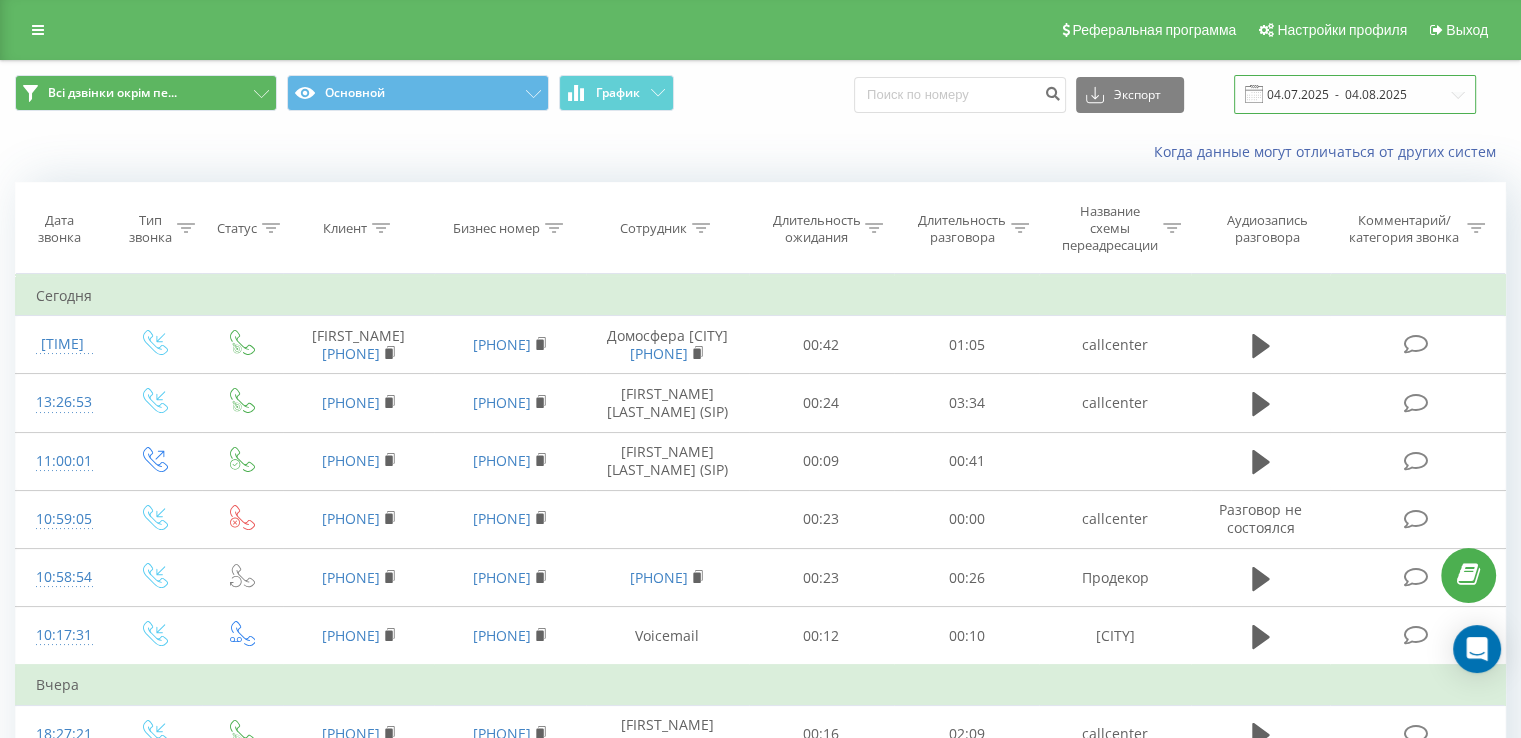 click on "04.07.2025  -  04.08.2025" at bounding box center (1355, 94) 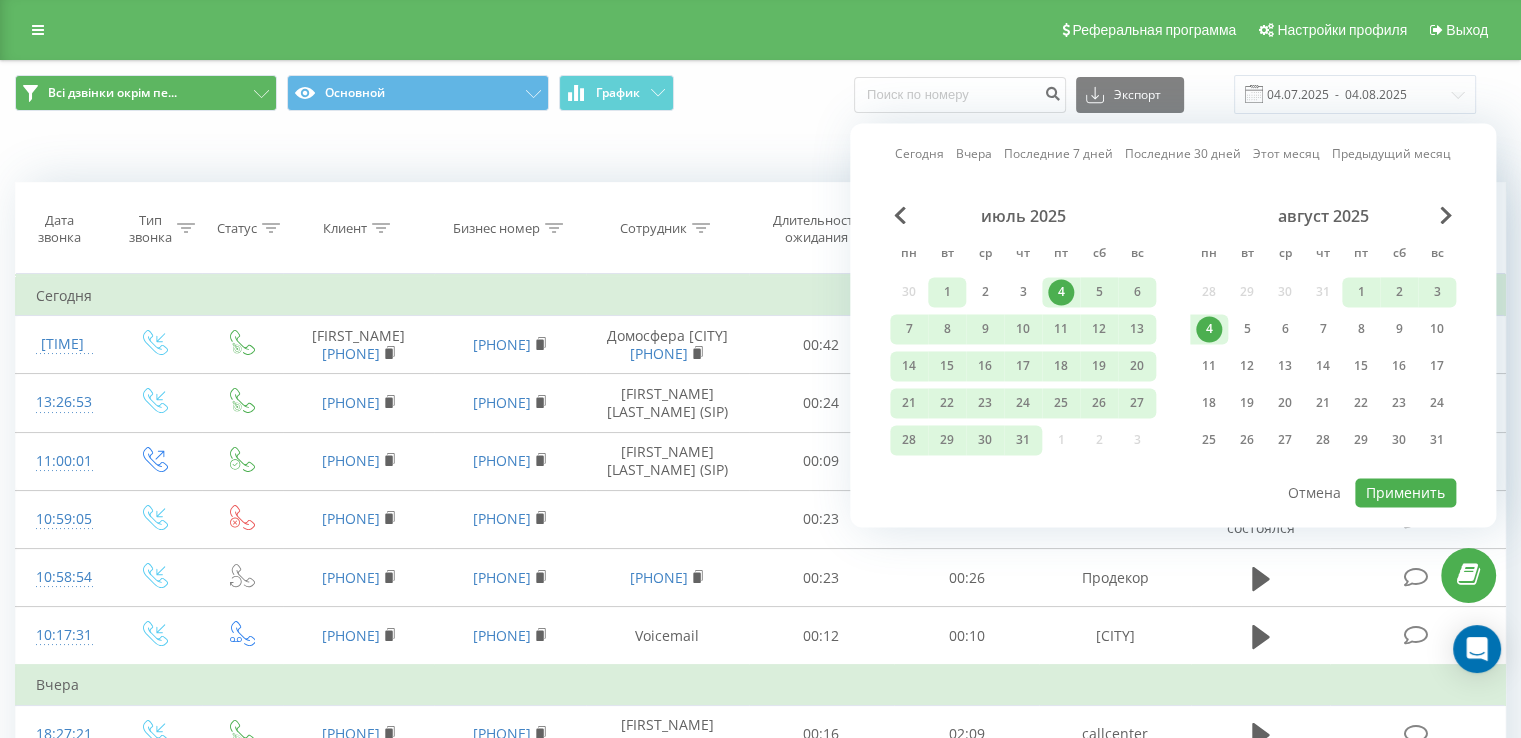 click on "1" at bounding box center (947, 292) 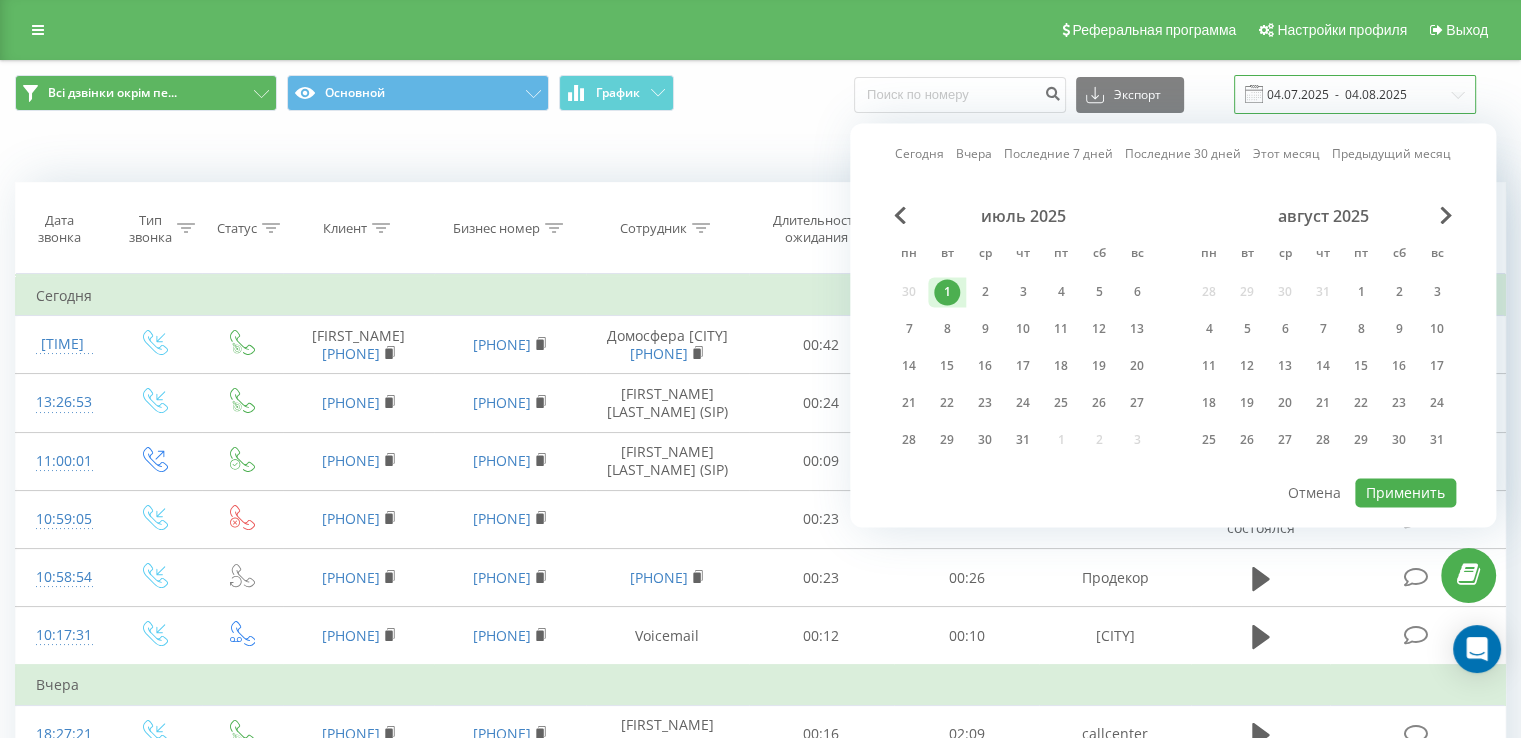click on "04.07.2025  -  04.08.2025" at bounding box center (1355, 94) 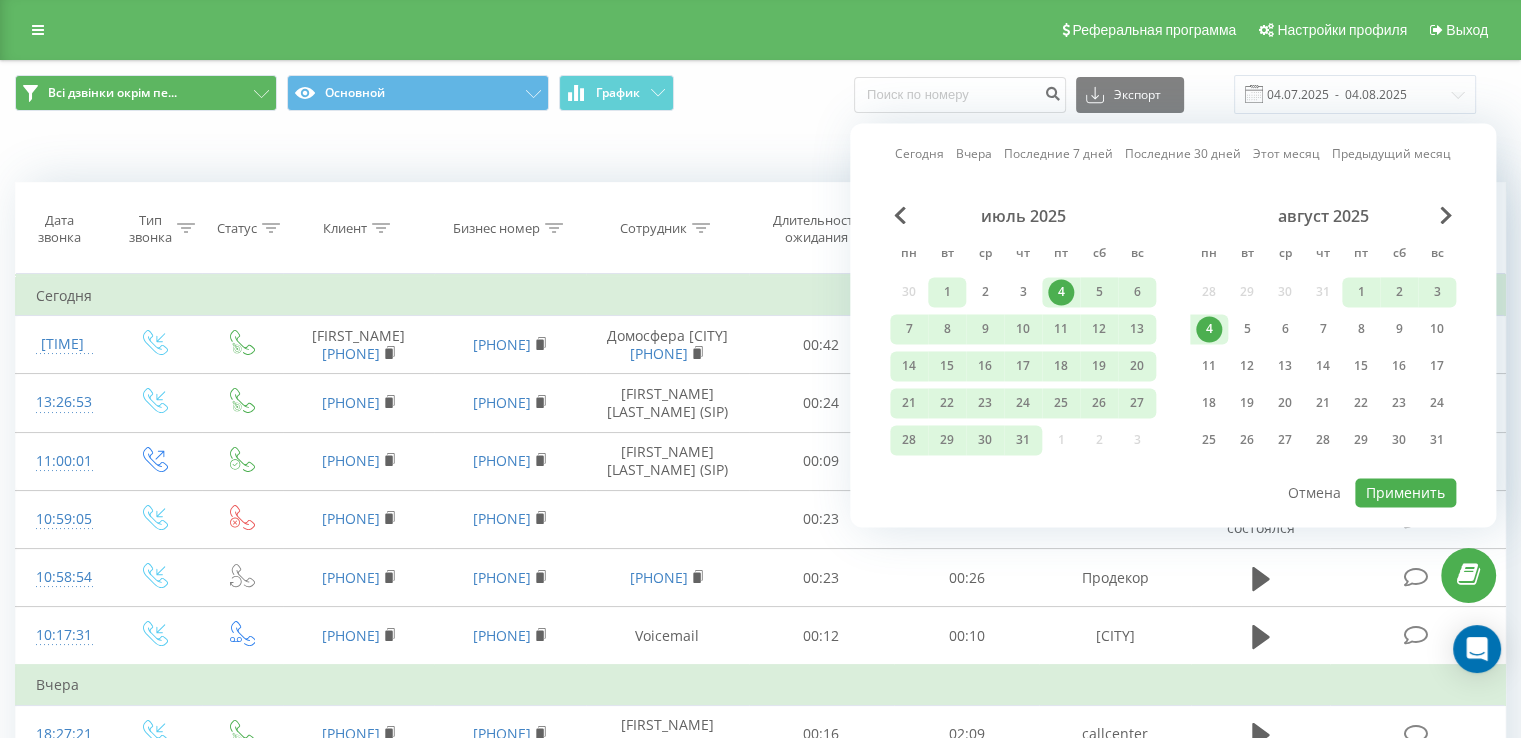 click on "1" at bounding box center [947, 292] 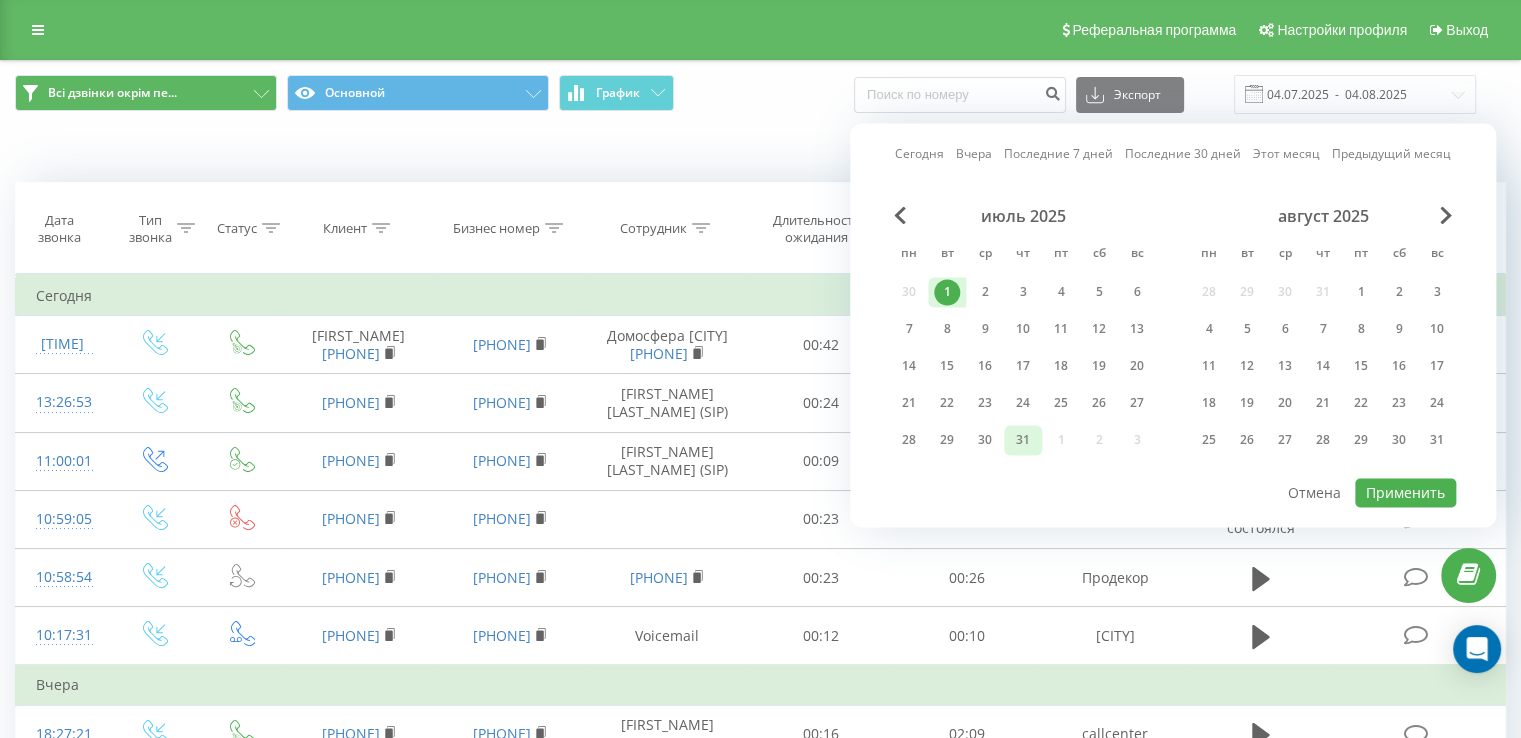 click on "31" at bounding box center (1023, 440) 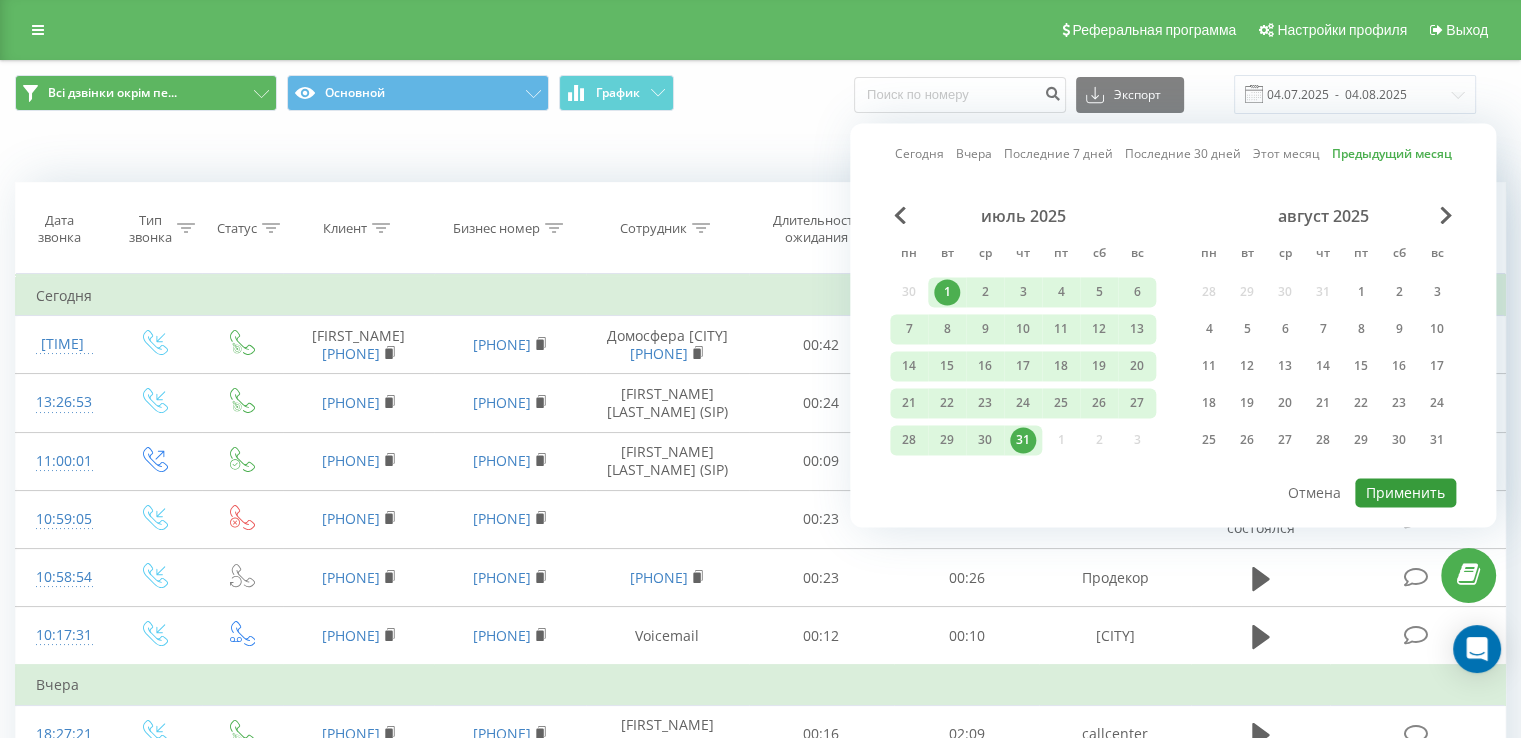 click on "Применить" at bounding box center (1405, 492) 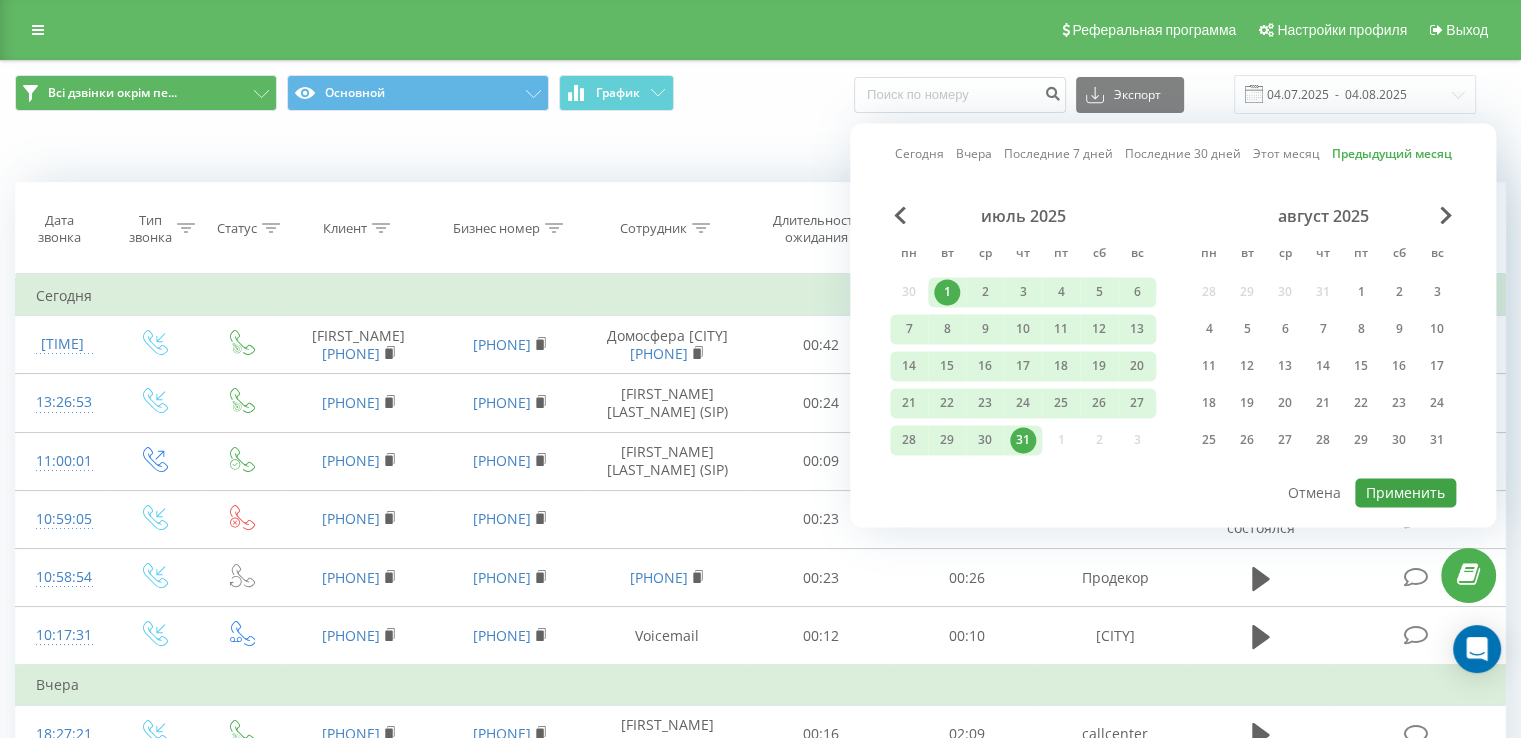 type on "01.07.2025  -  31.07.2025" 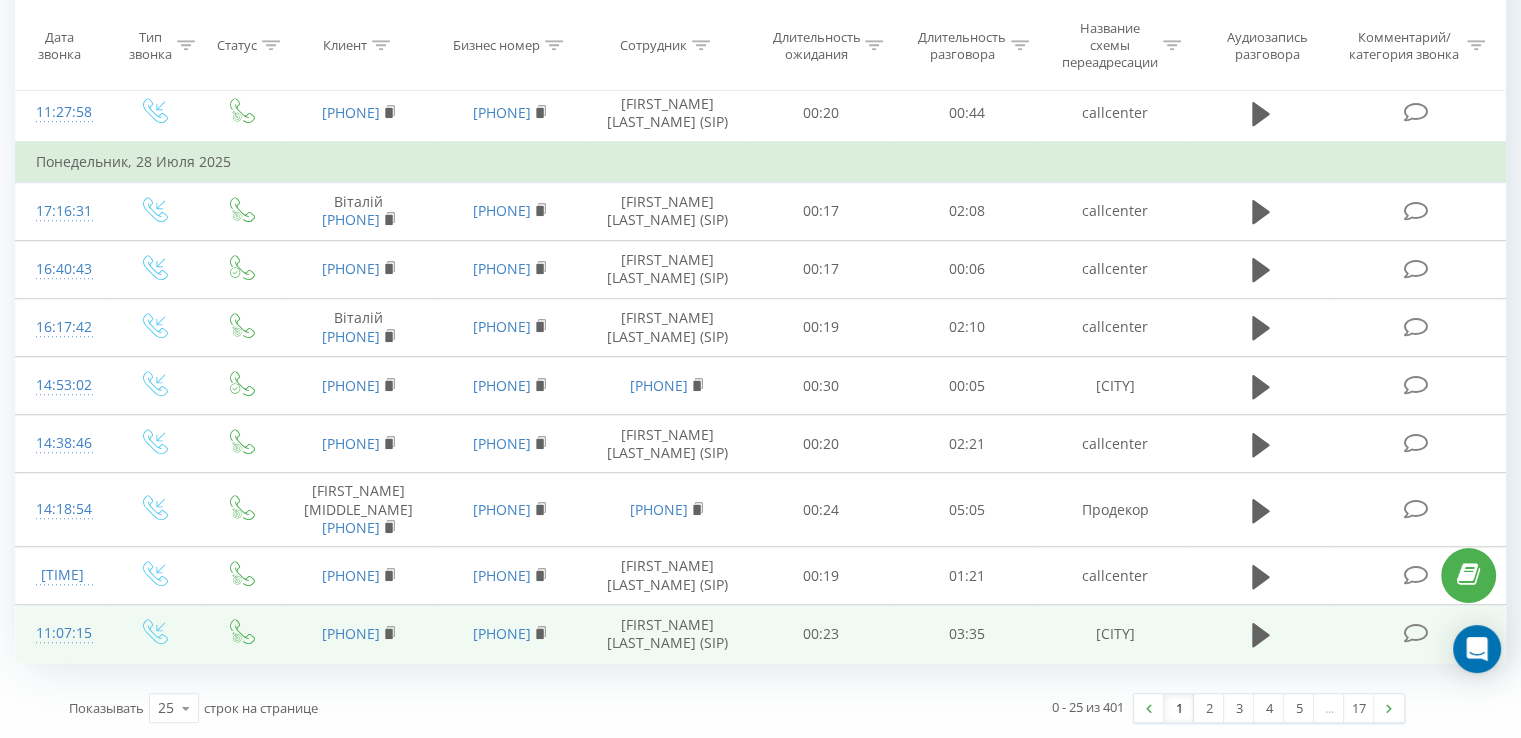 scroll, scrollTop: 1417, scrollLeft: 0, axis: vertical 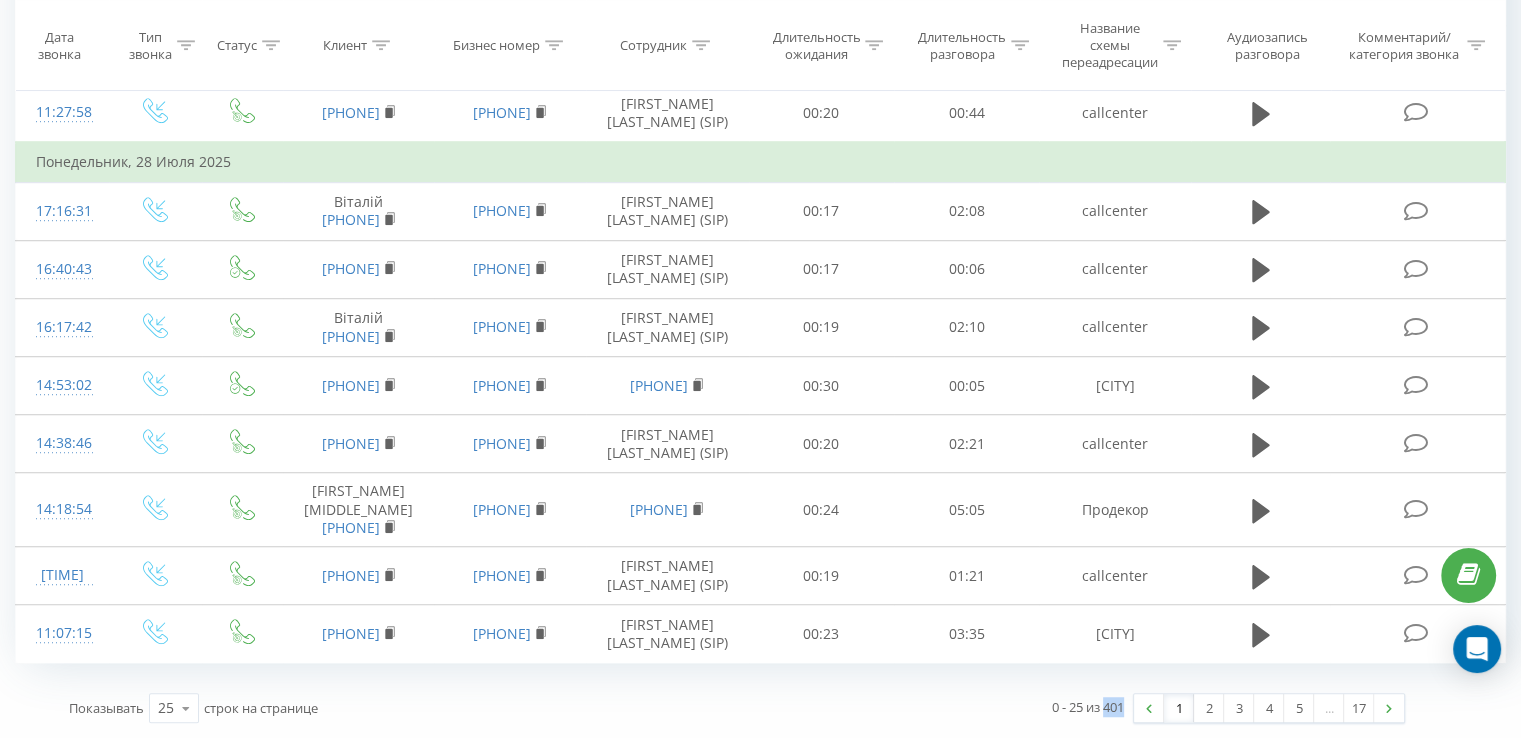 drag, startPoint x: 1100, startPoint y: 713, endPoint x: 1120, endPoint y: 713, distance: 20 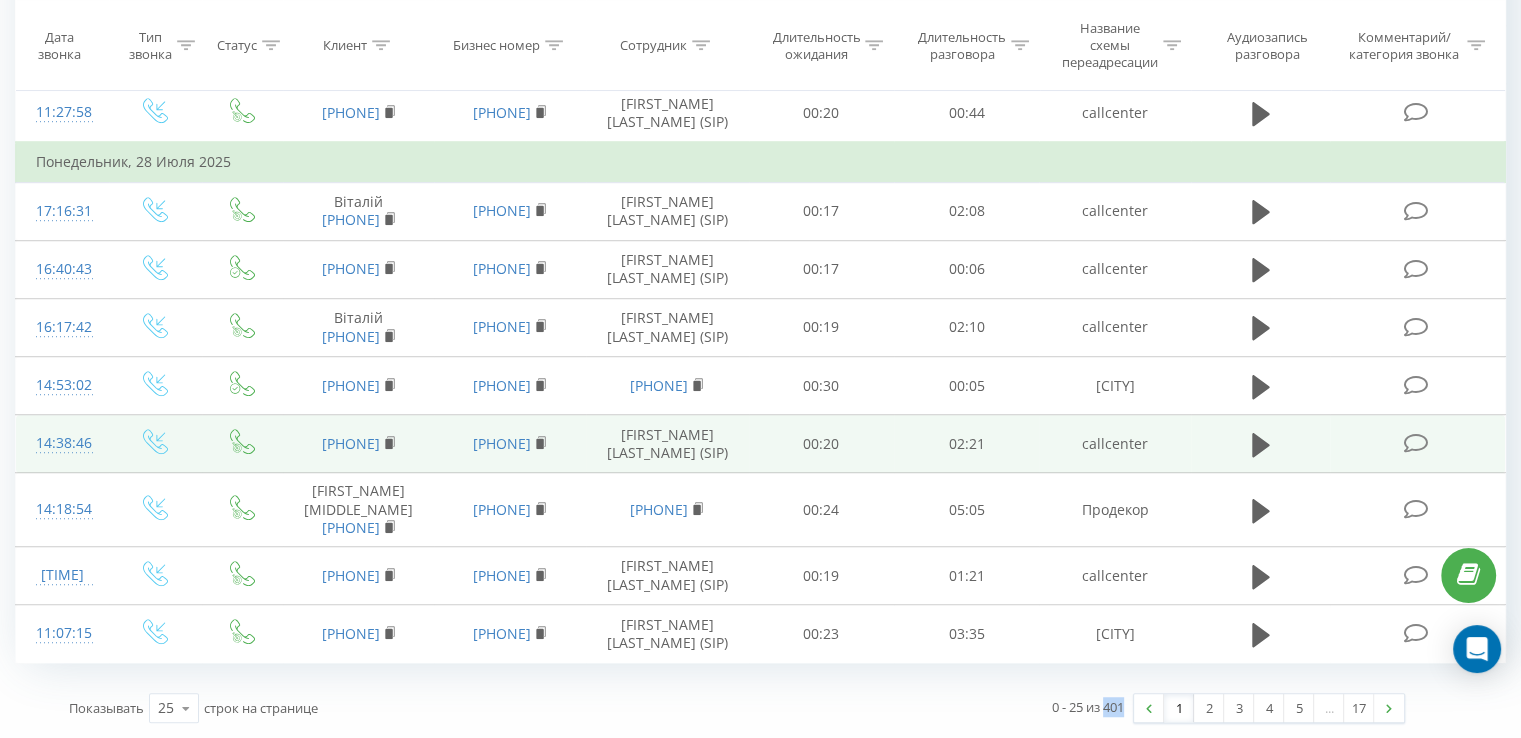copy on "401" 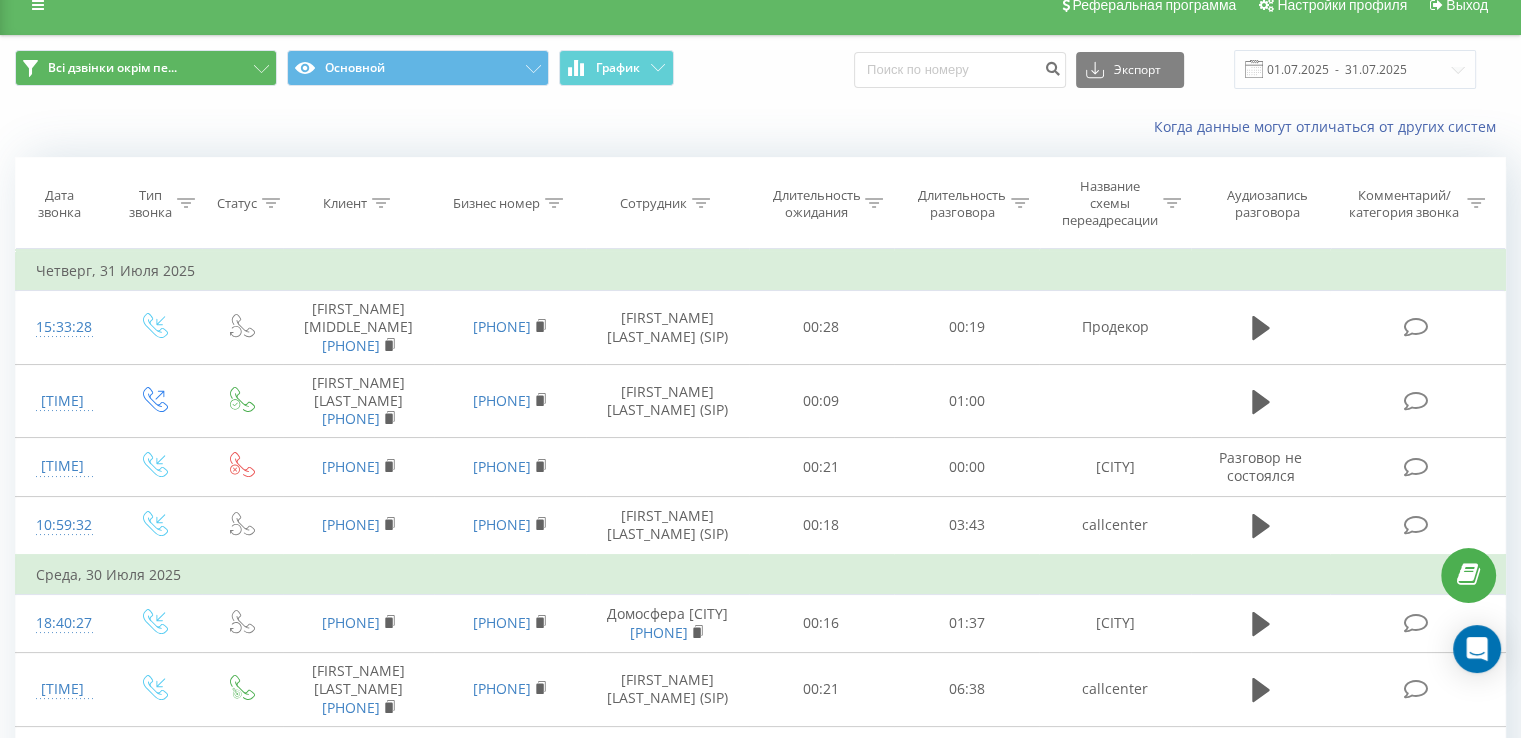 scroll, scrollTop: 0, scrollLeft: 0, axis: both 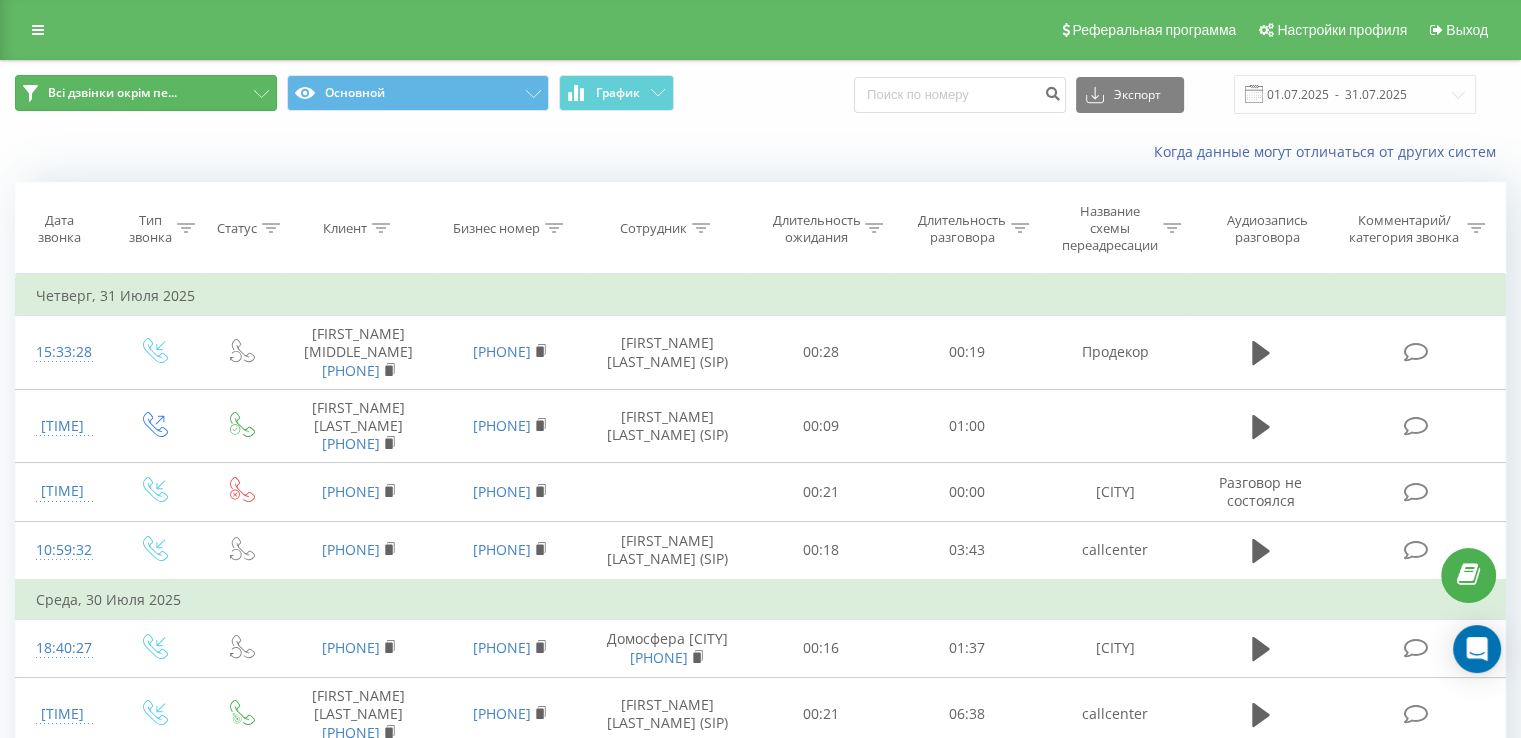 click on "Всі дзвінки окрім пе..." at bounding box center [112, 93] 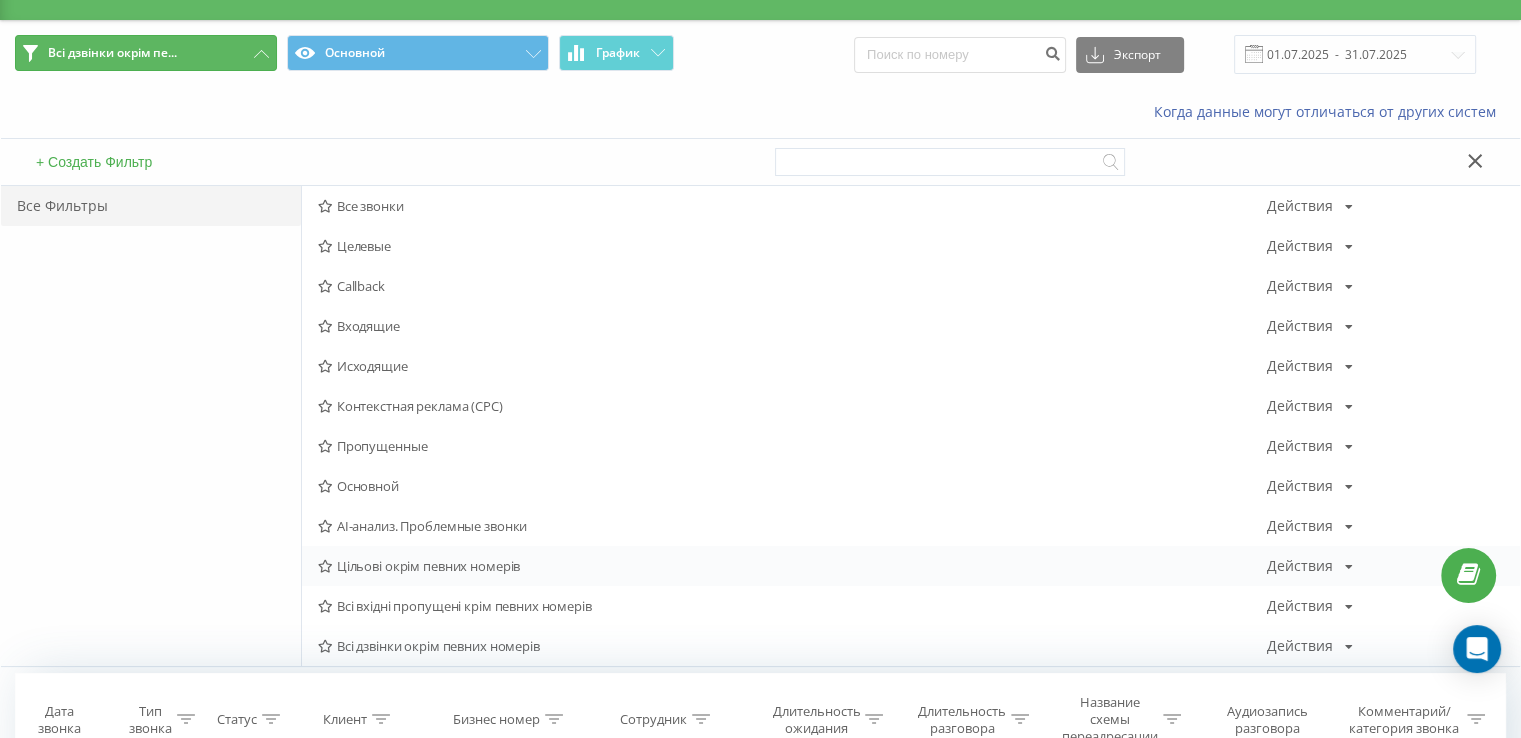 scroll, scrollTop: 200, scrollLeft: 0, axis: vertical 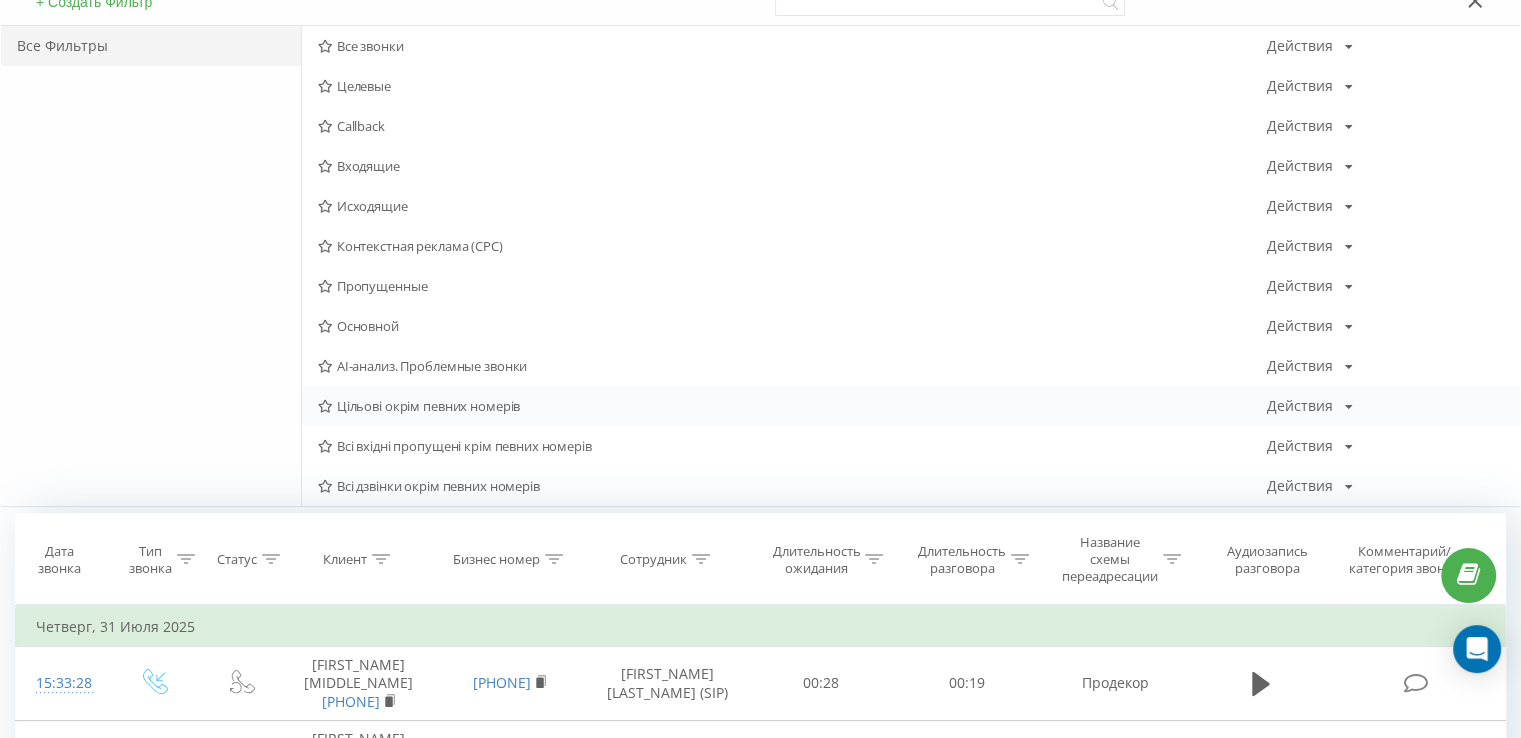 click on "Цільові окрім певних номерів" at bounding box center (792, 406) 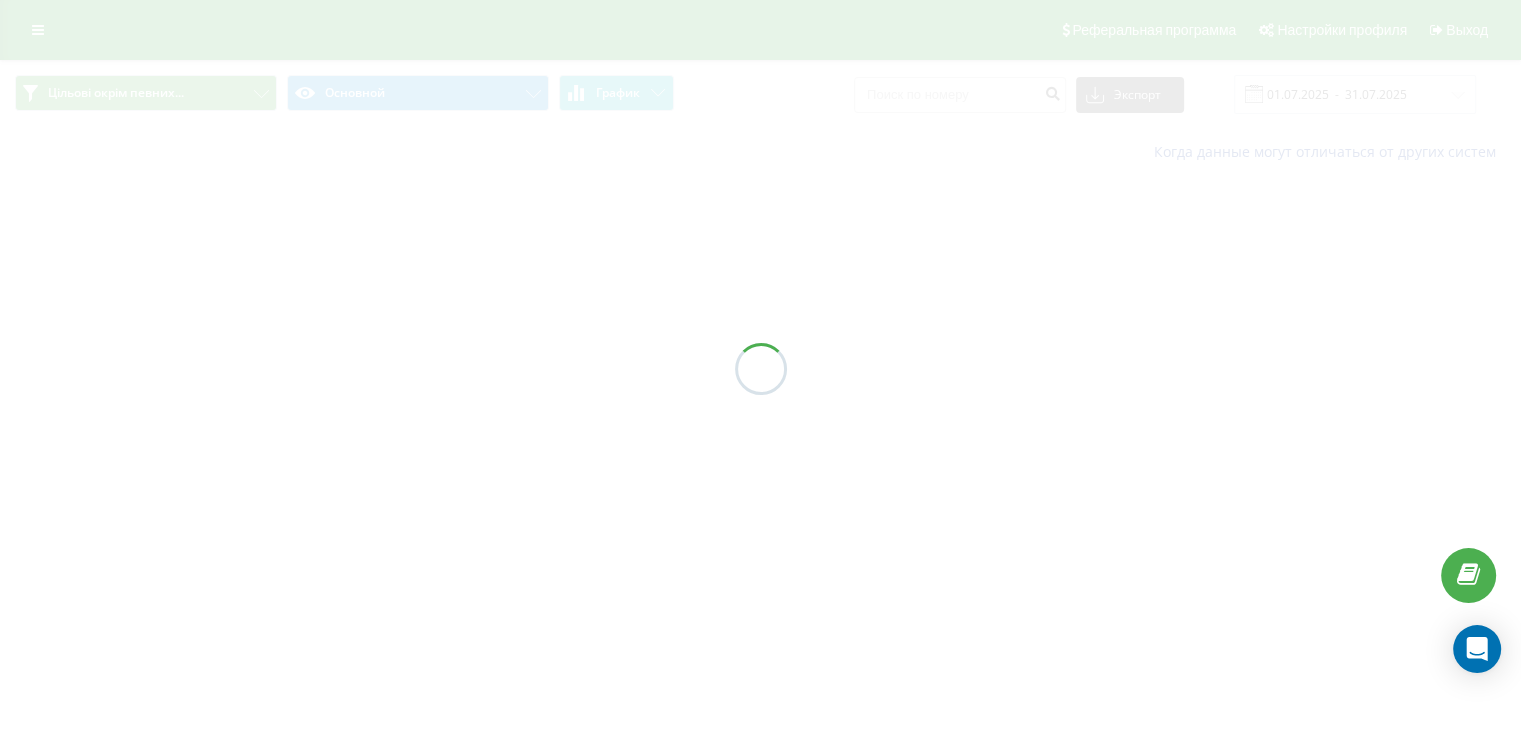 scroll, scrollTop: 0, scrollLeft: 0, axis: both 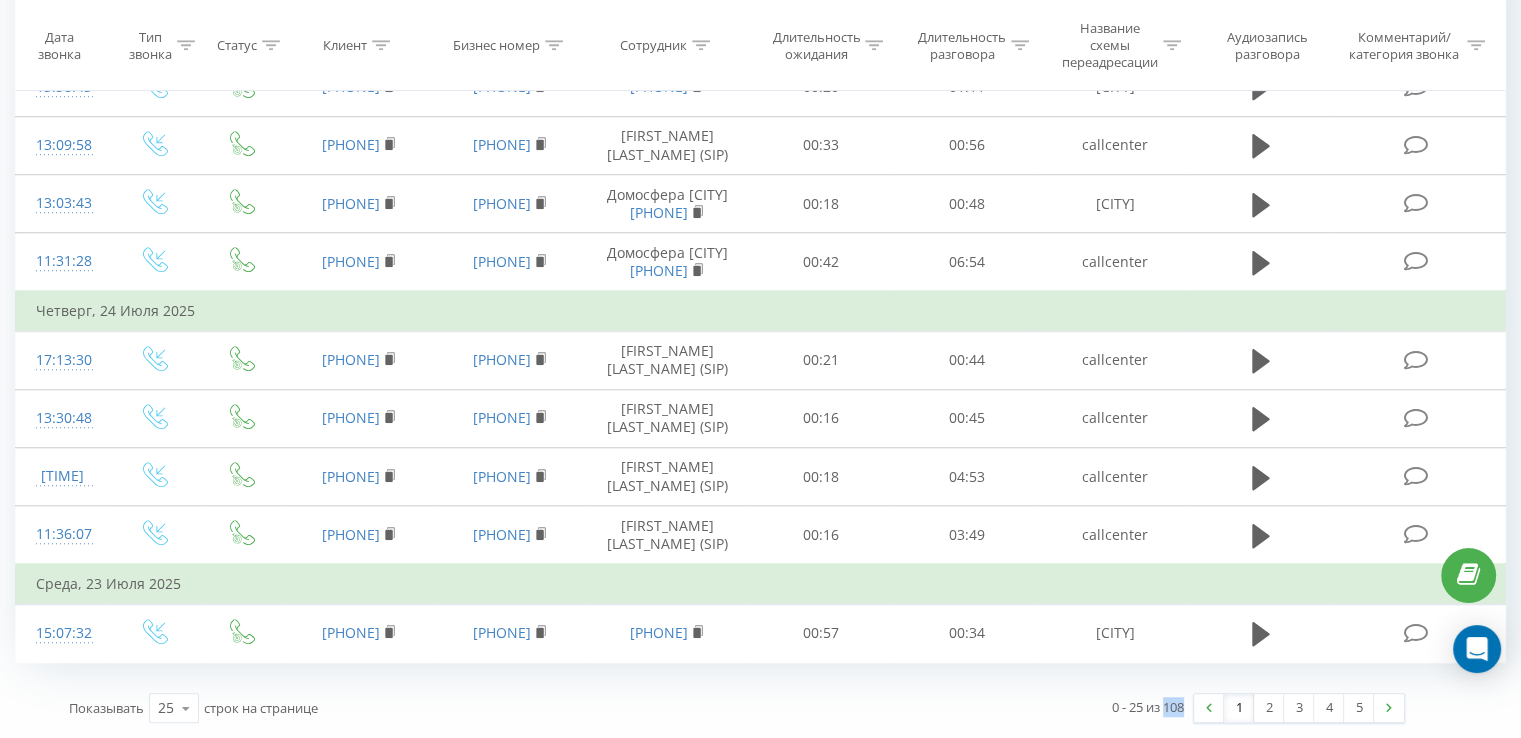 drag, startPoint x: 1161, startPoint y: 705, endPoint x: 1172, endPoint y: 705, distance: 11 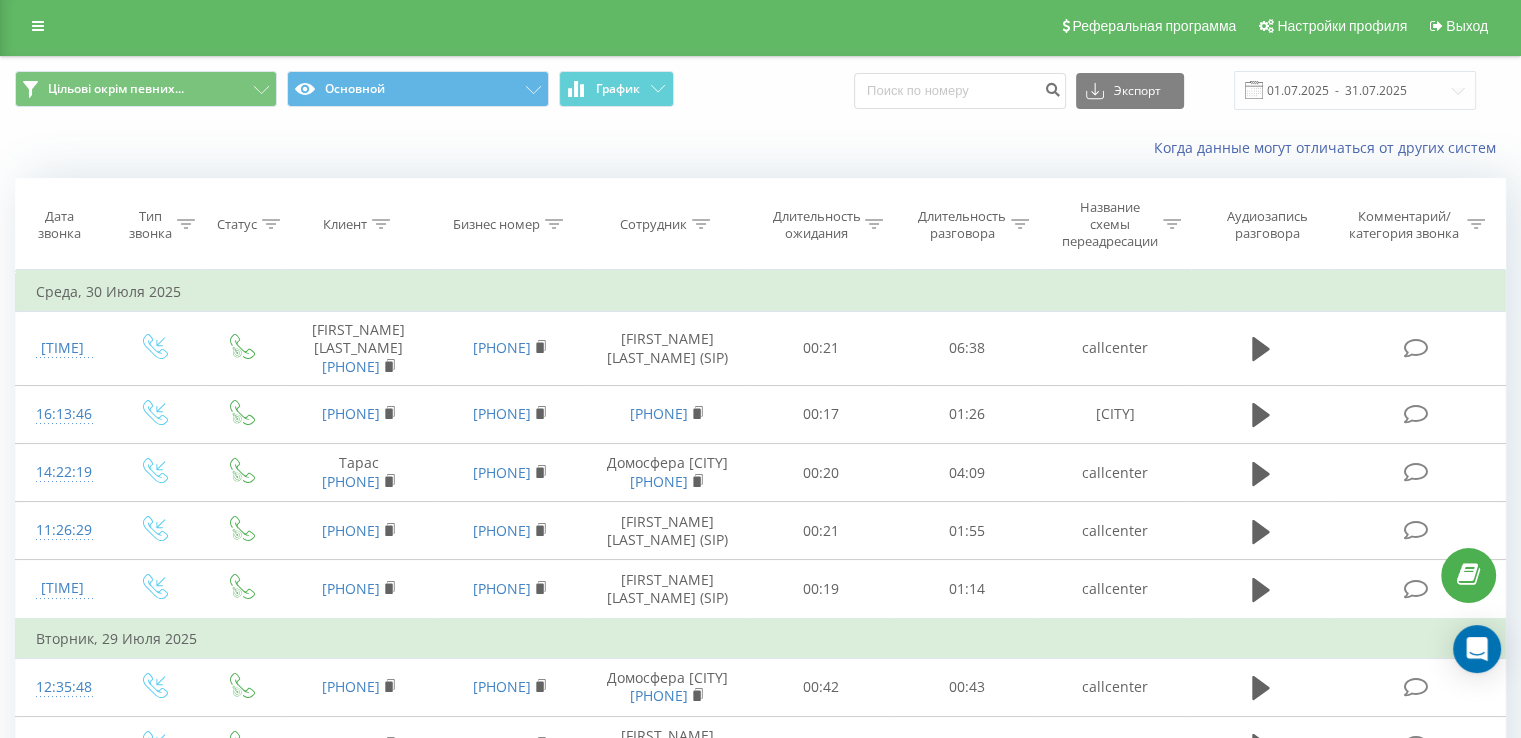 scroll, scrollTop: 0, scrollLeft: 0, axis: both 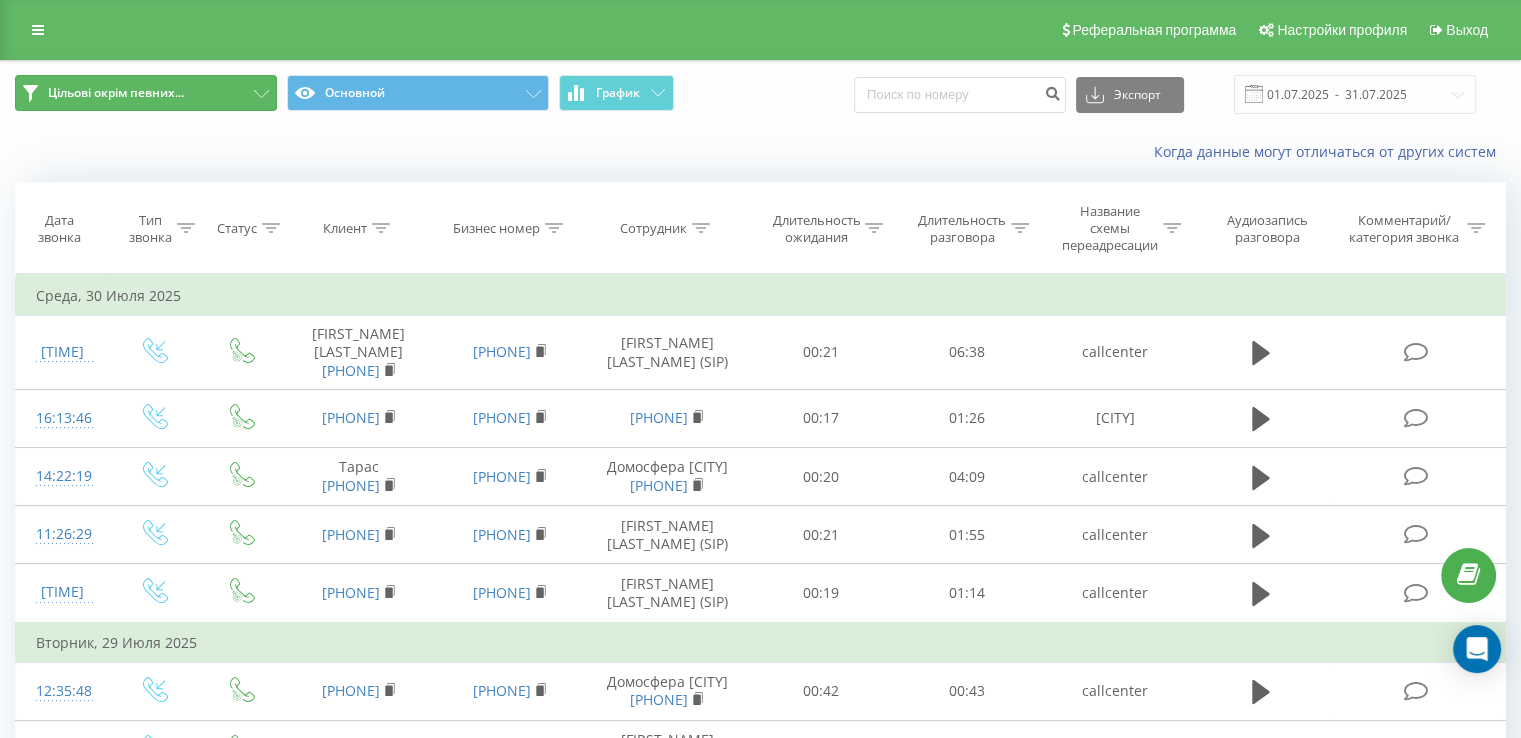 click on "Цільові окрім певних..." at bounding box center [116, 93] 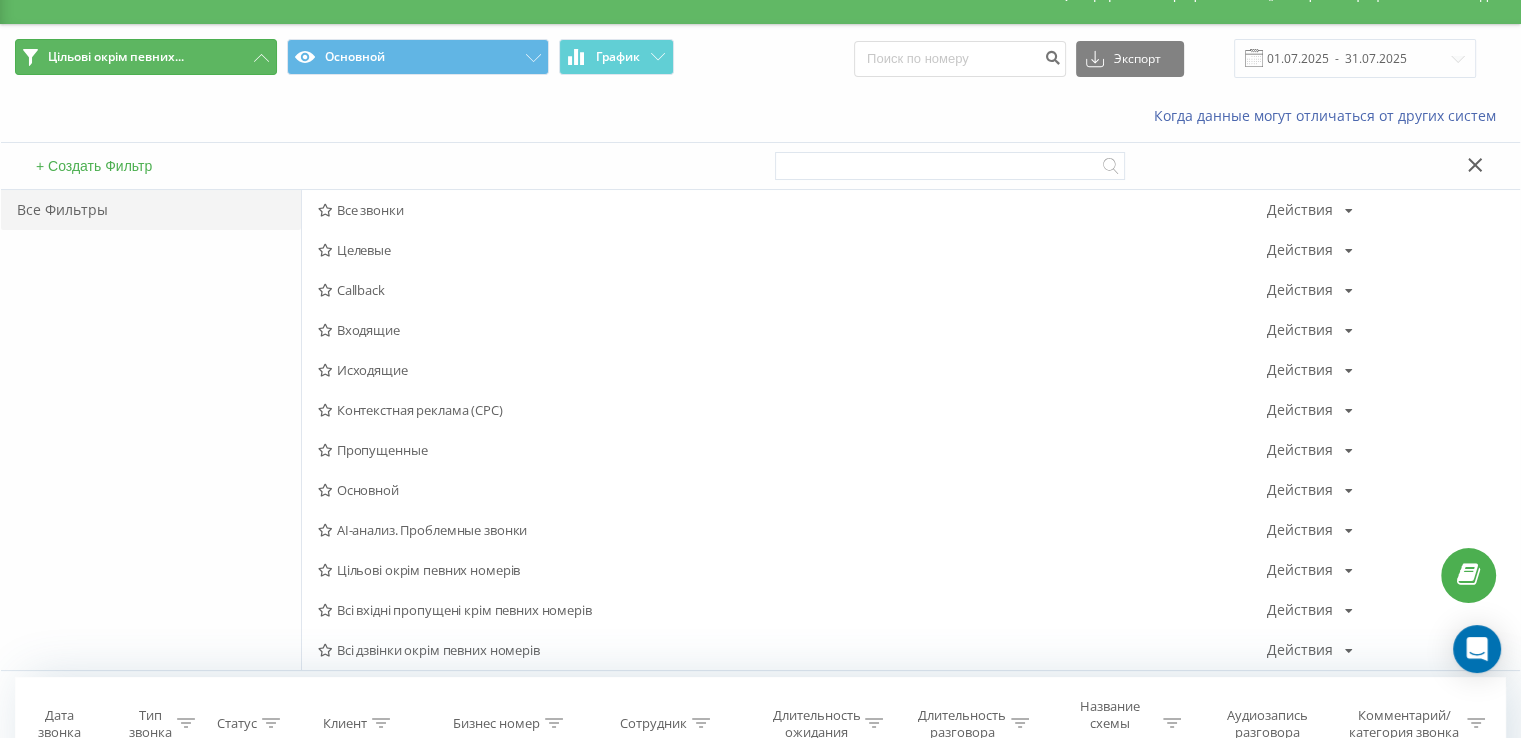 scroll, scrollTop: 100, scrollLeft: 0, axis: vertical 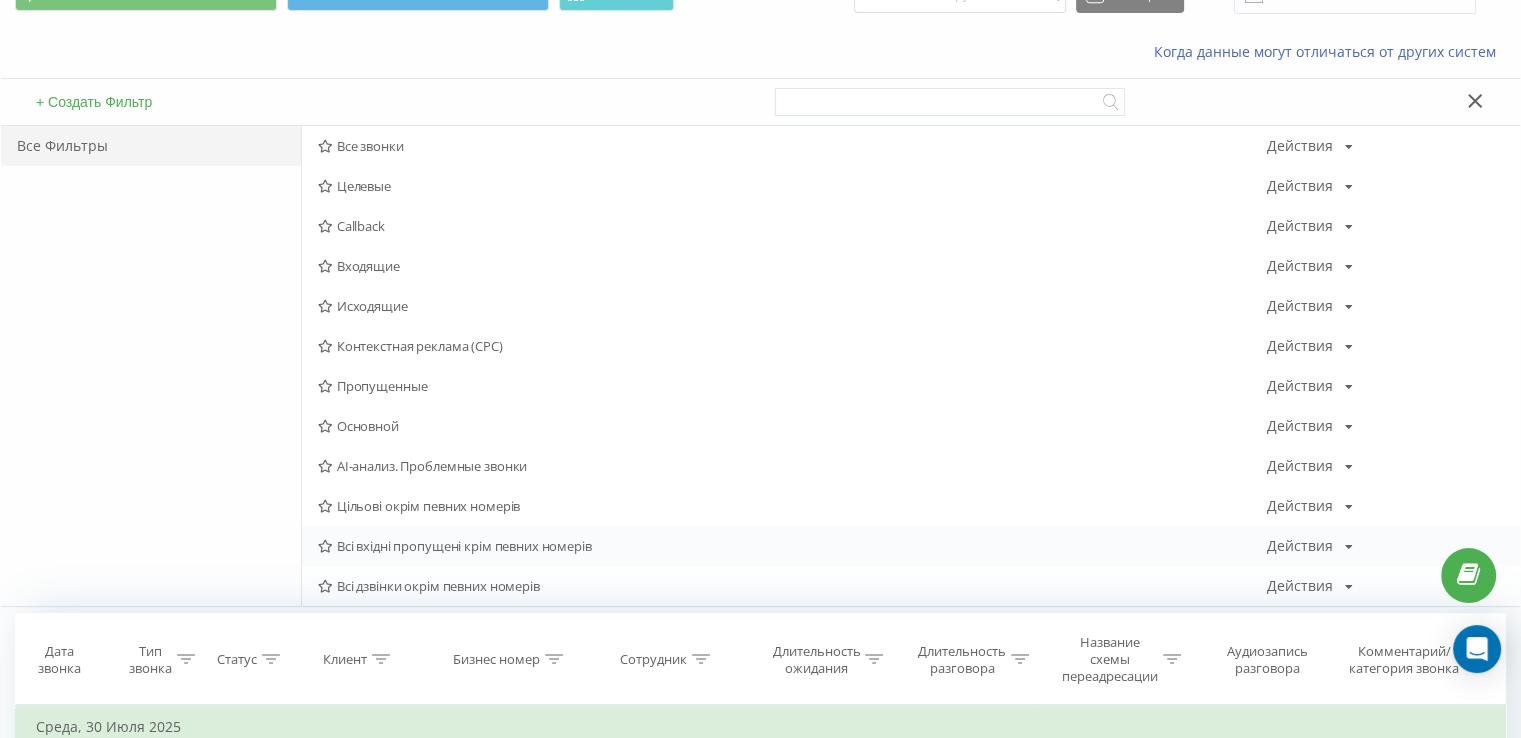 click on "Всі вхідні пропущені крім певних номерів" at bounding box center [792, 546] 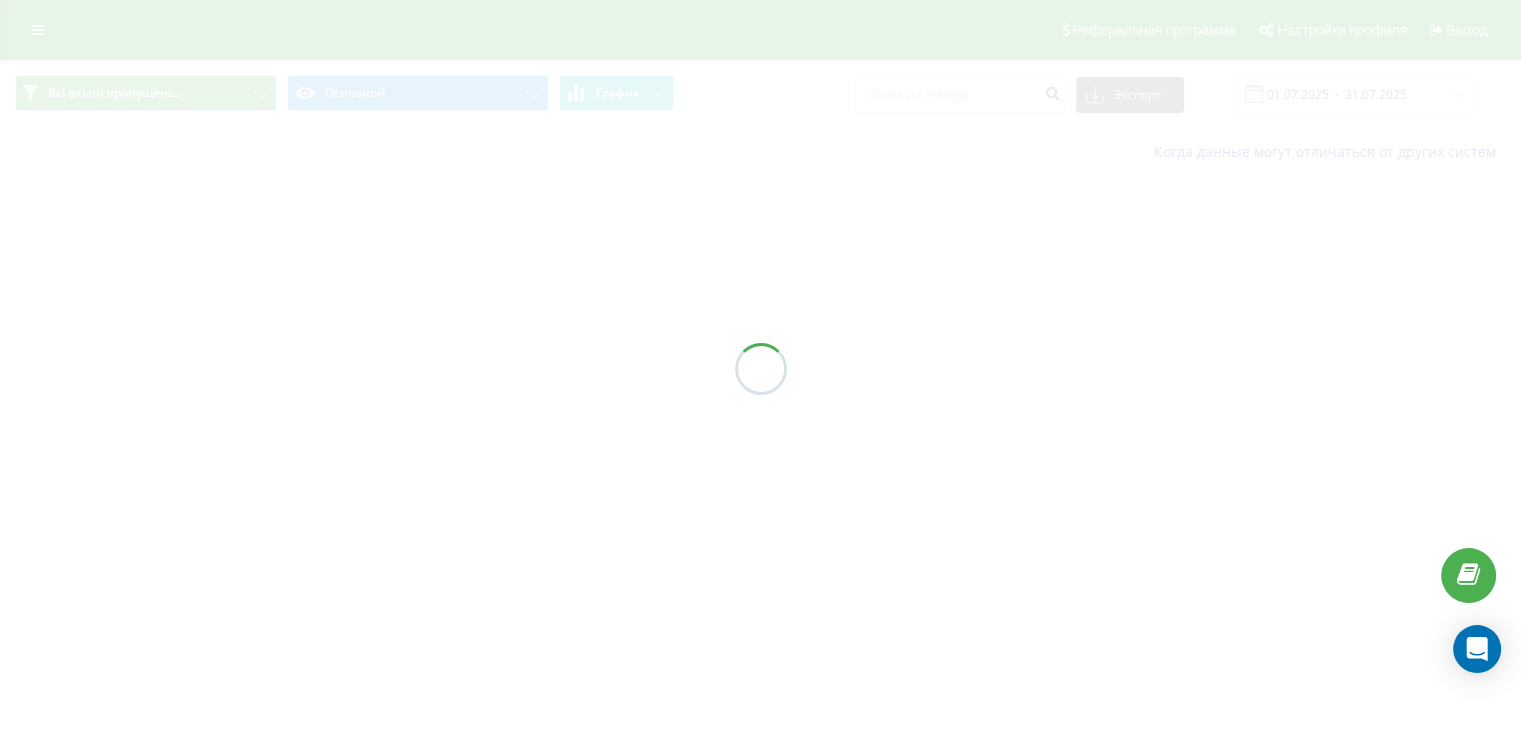 scroll, scrollTop: 0, scrollLeft: 0, axis: both 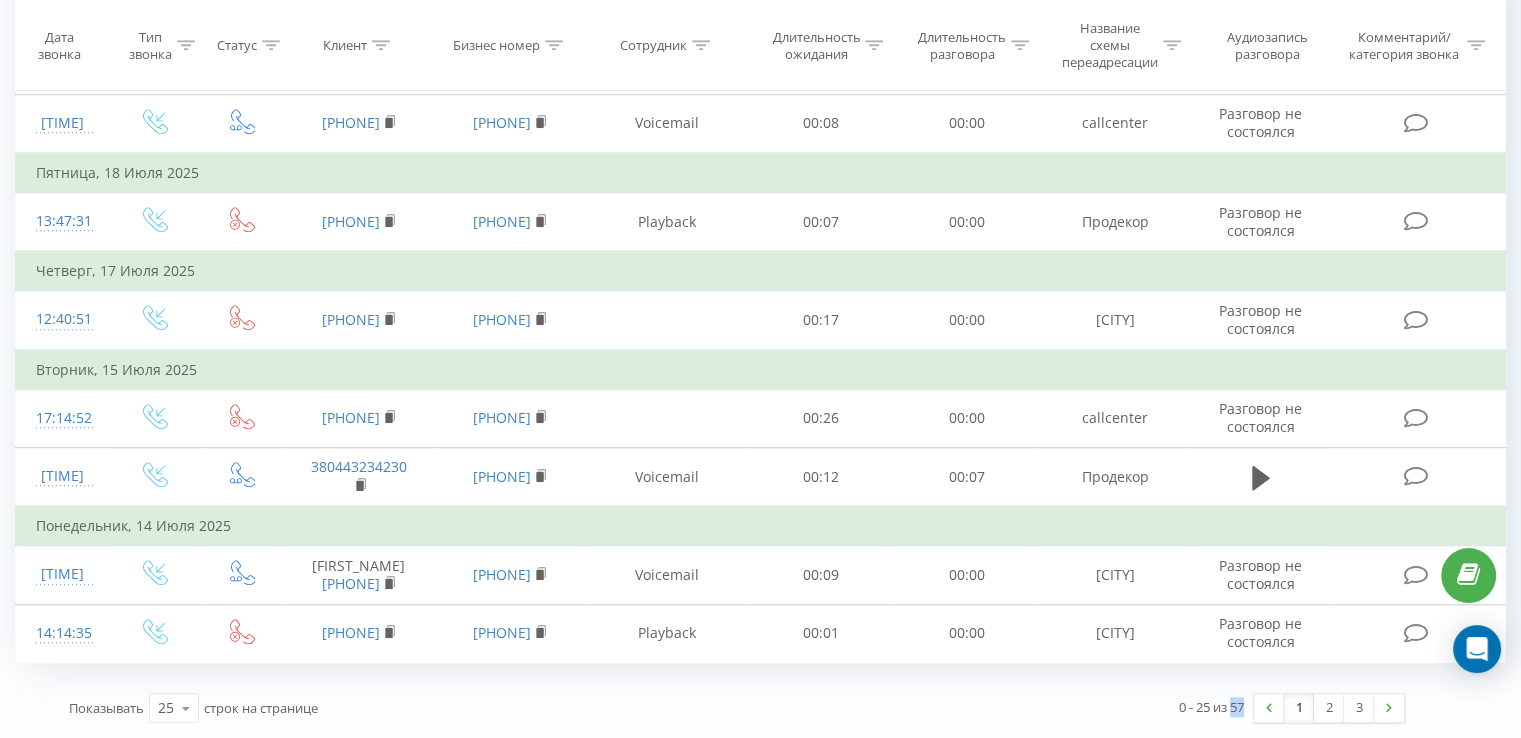 drag, startPoint x: 1230, startPoint y: 708, endPoint x: 1243, endPoint y: 708, distance: 13 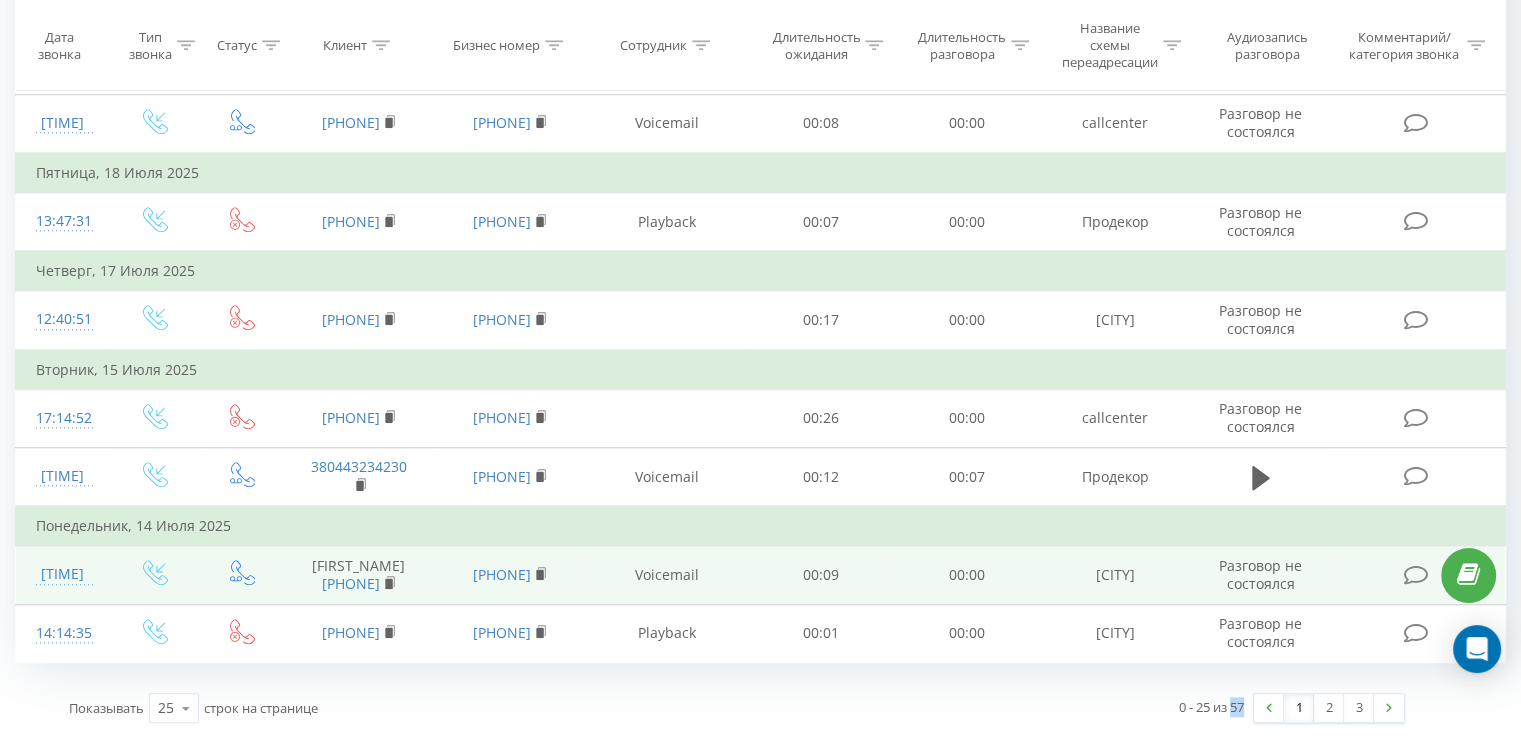 scroll, scrollTop: 1681, scrollLeft: 0, axis: vertical 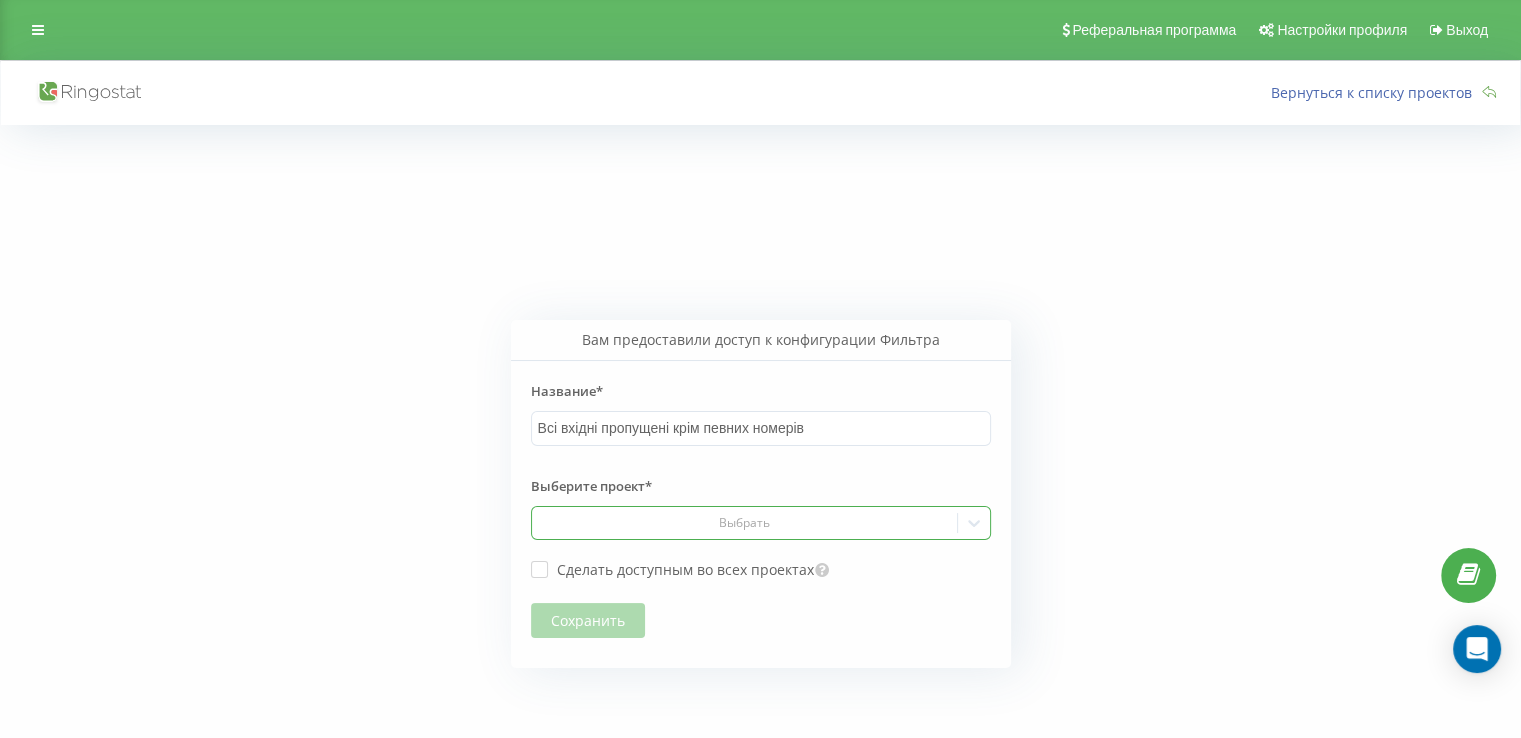 click on "Выбрать" at bounding box center (744, 523) 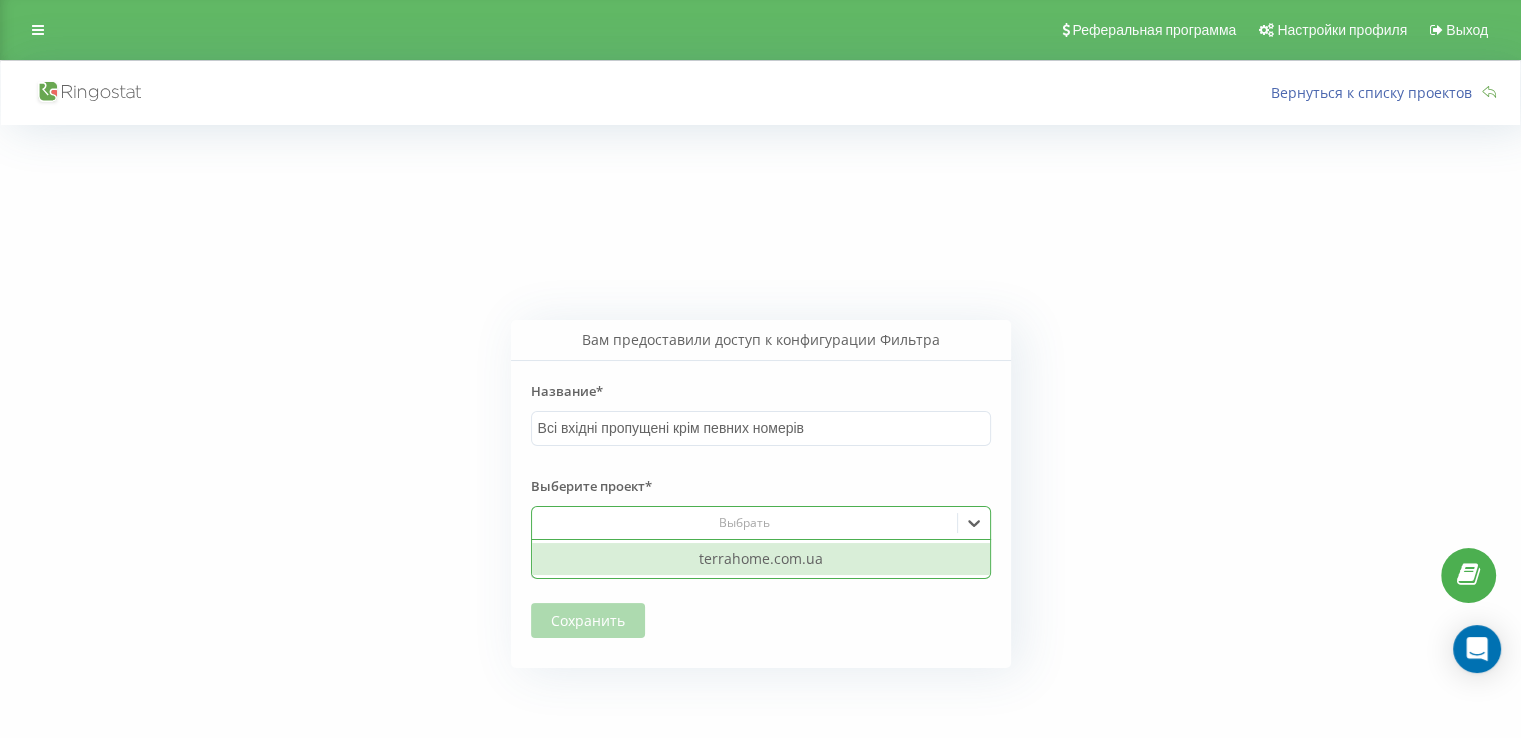 click on "terrahome.com.ua" at bounding box center [761, 559] 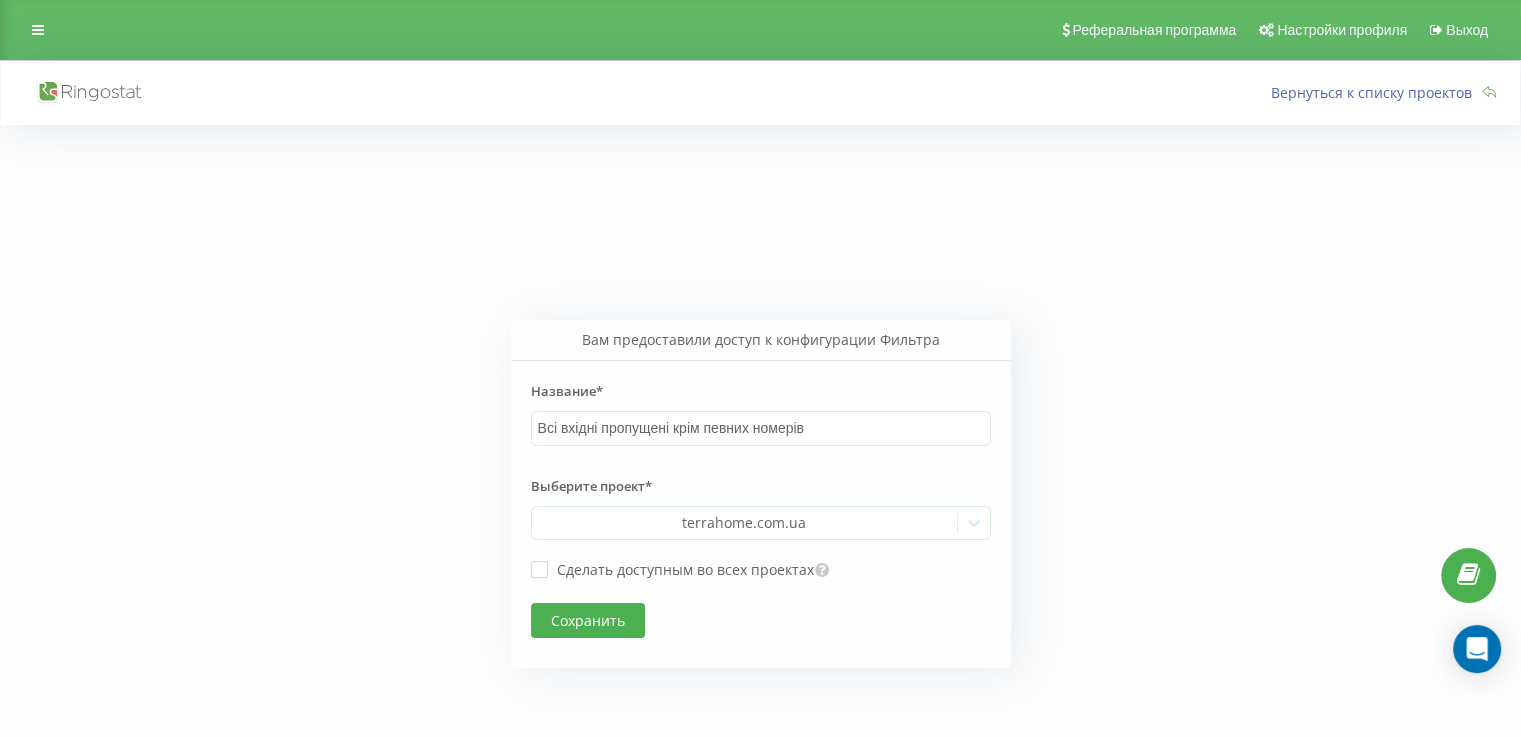 click on "Сохранить" at bounding box center (588, 620) 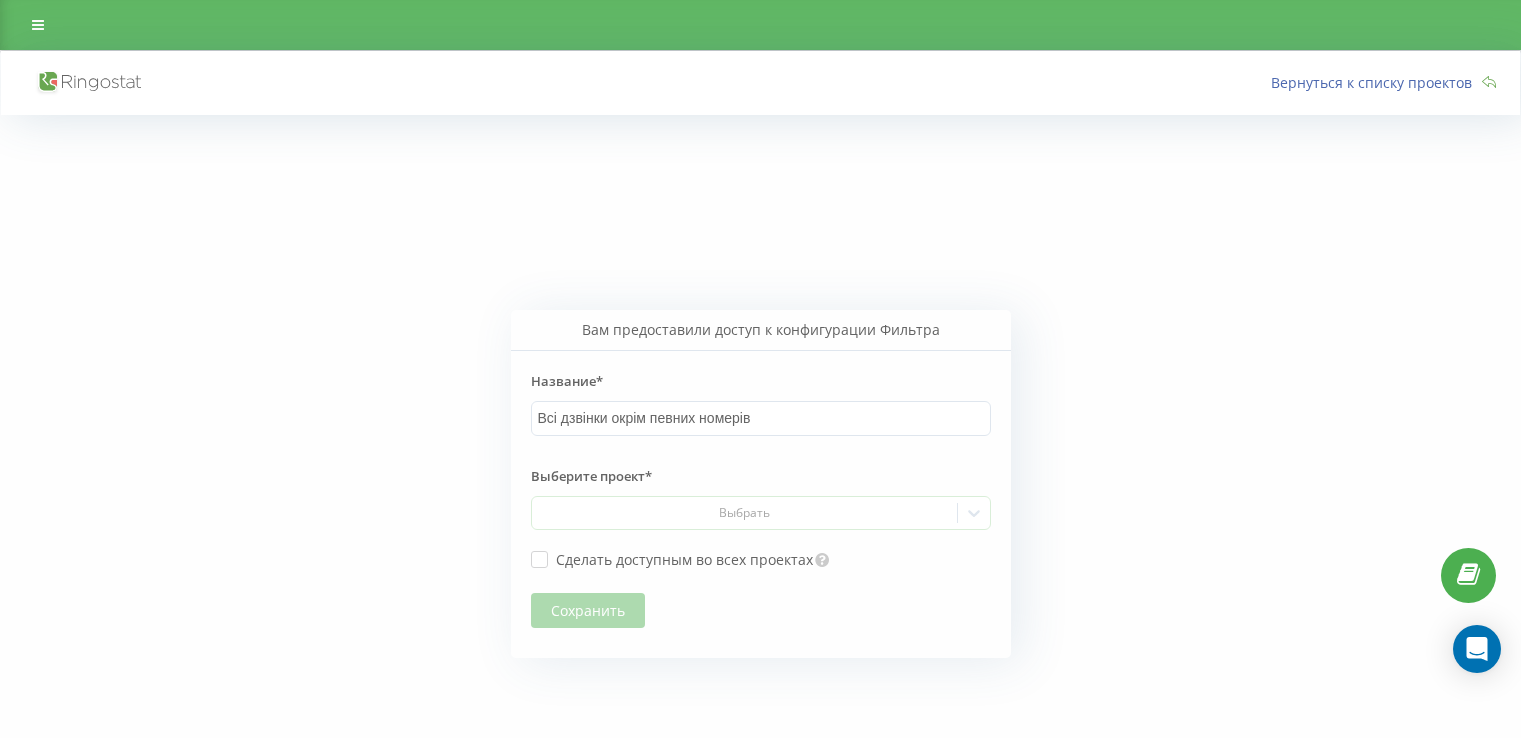 scroll, scrollTop: 0, scrollLeft: 0, axis: both 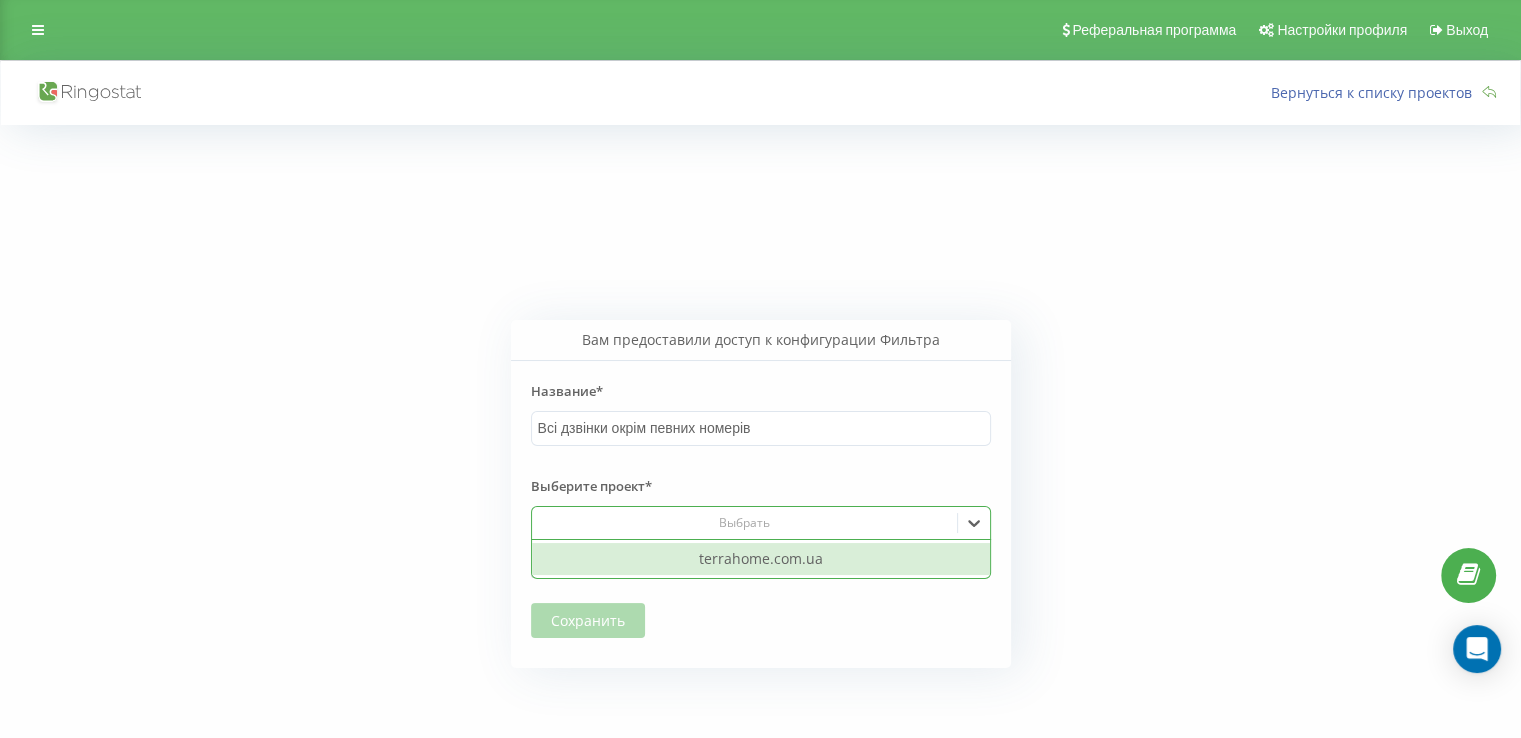 click on "Выбрать" at bounding box center (744, 523) 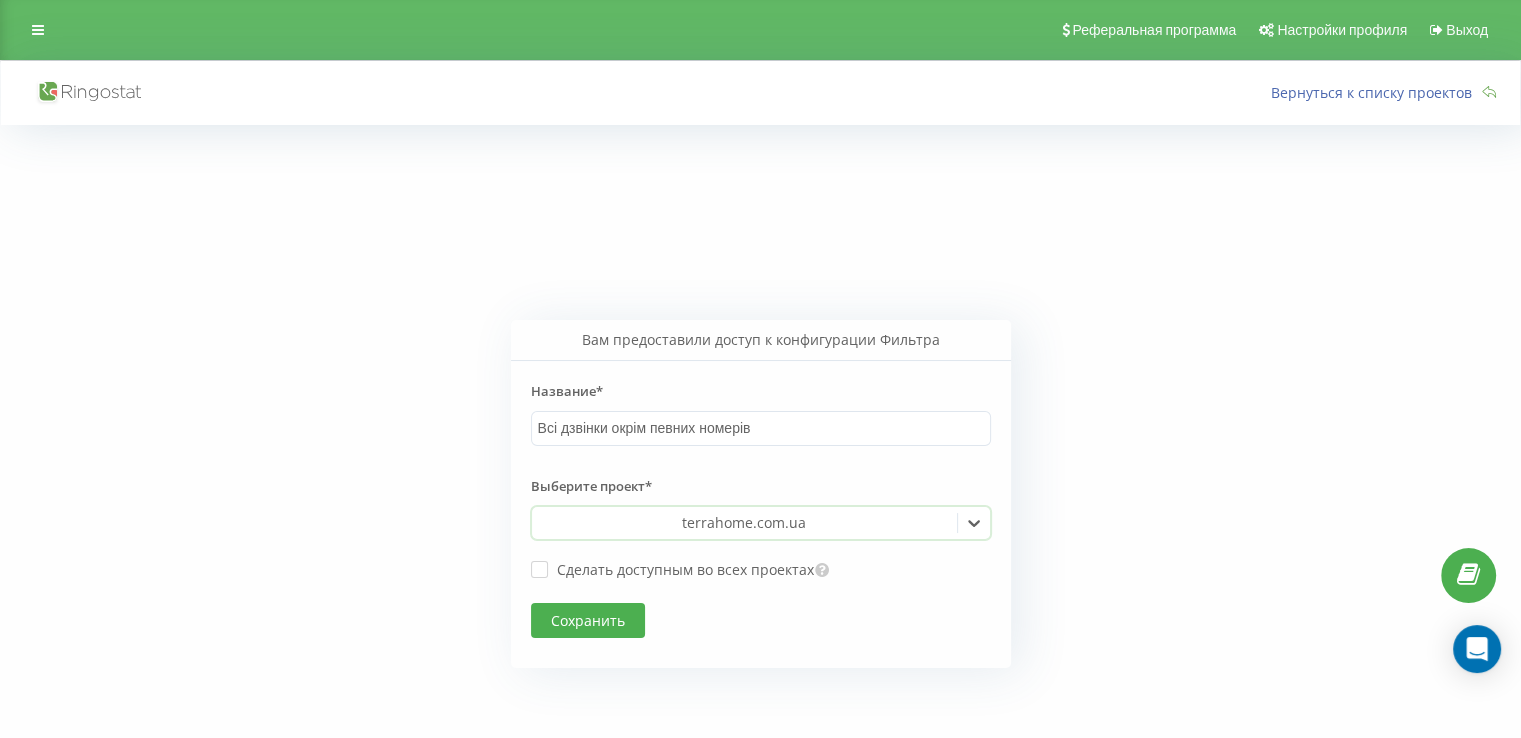 click on "Сохранить" at bounding box center [588, 620] 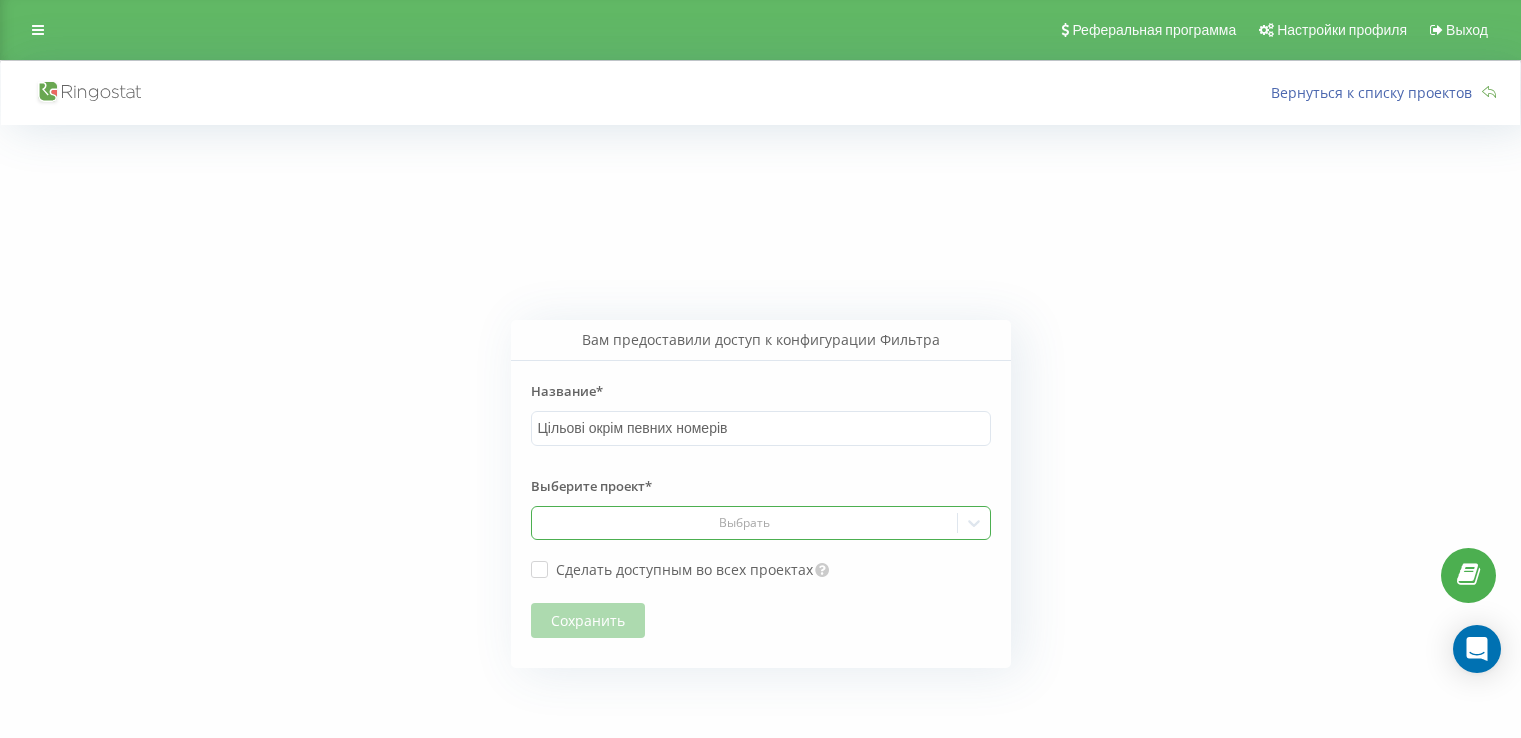 scroll, scrollTop: 0, scrollLeft: 0, axis: both 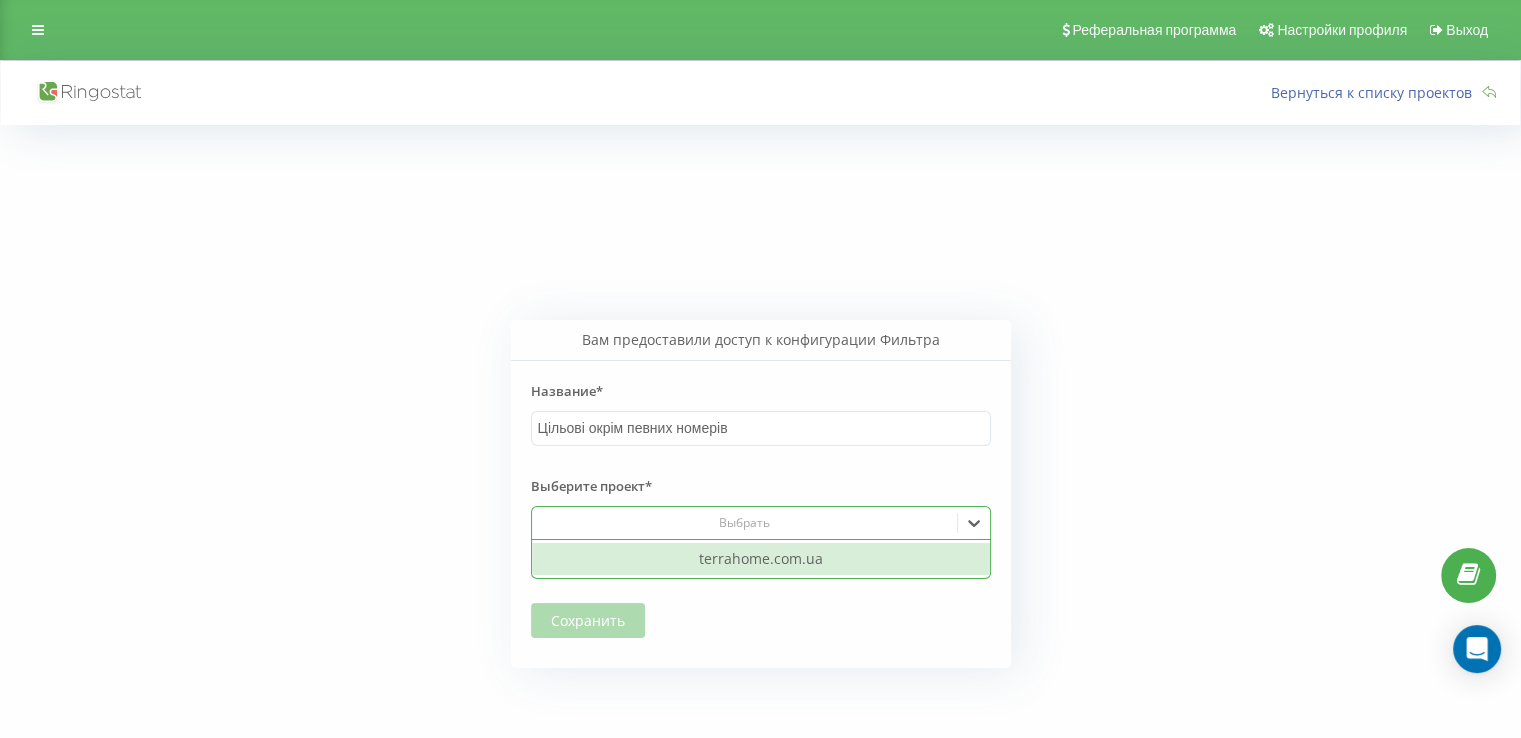 click on "Выбрать" at bounding box center (744, 523) 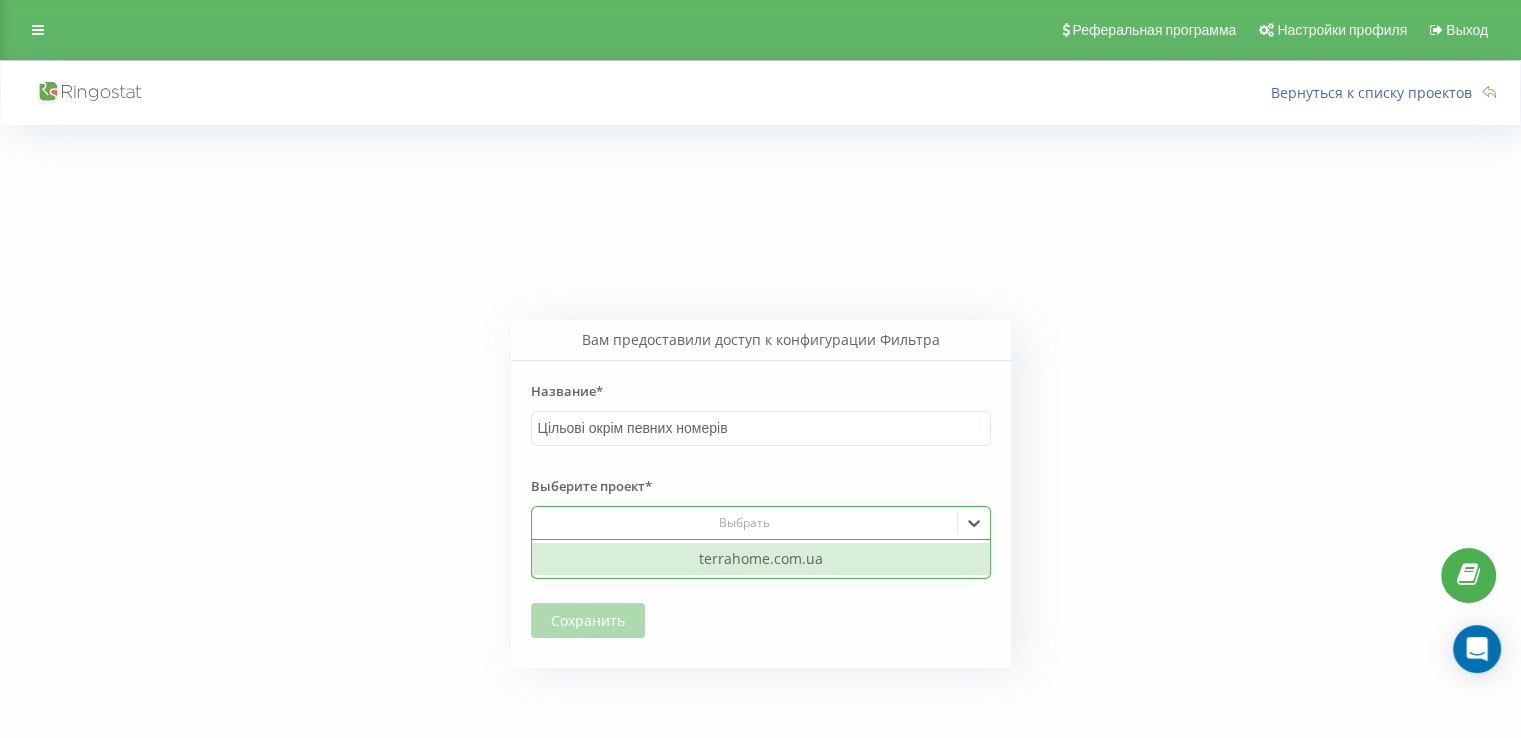 click on "terrahome.com.ua" at bounding box center (761, 559) 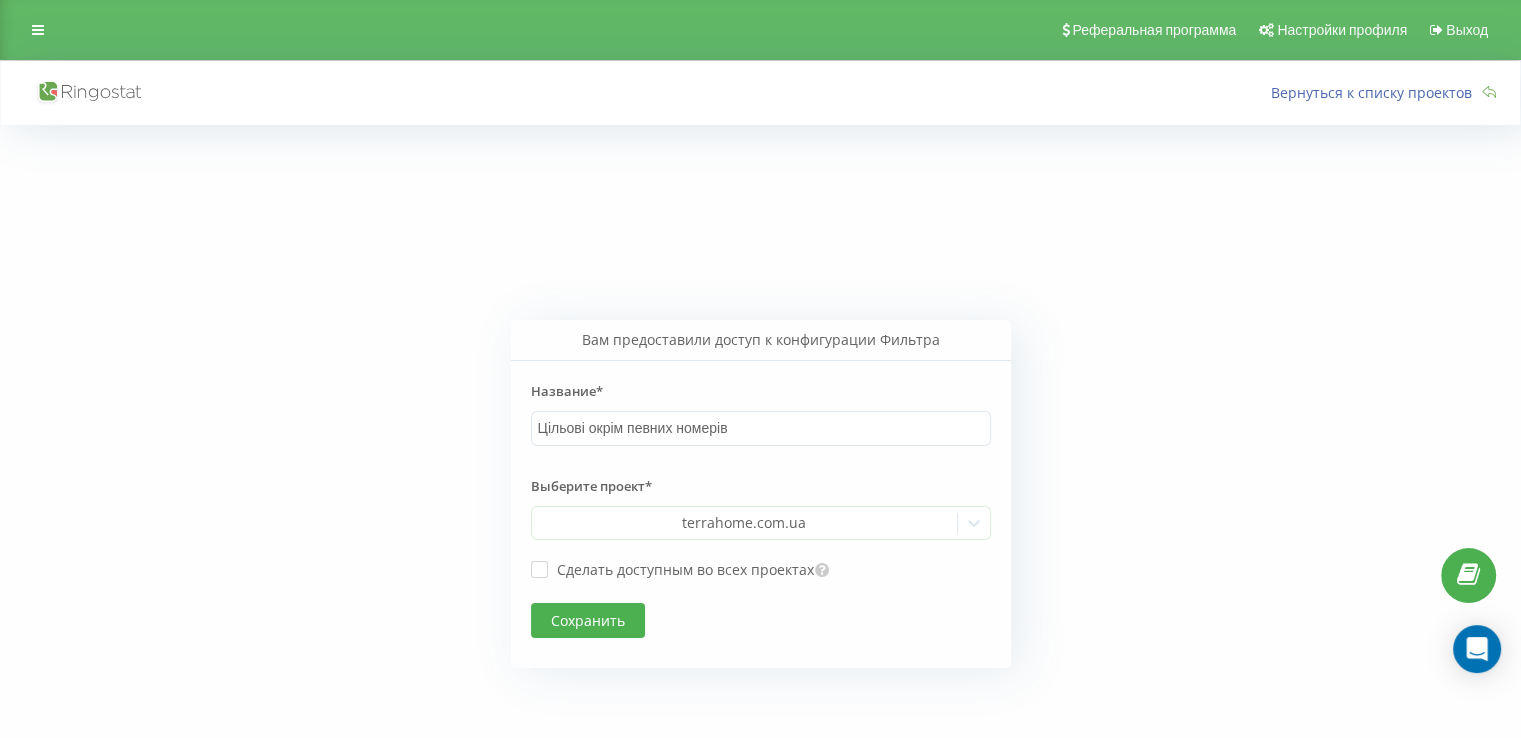 click on "Сохранить" at bounding box center (588, 620) 